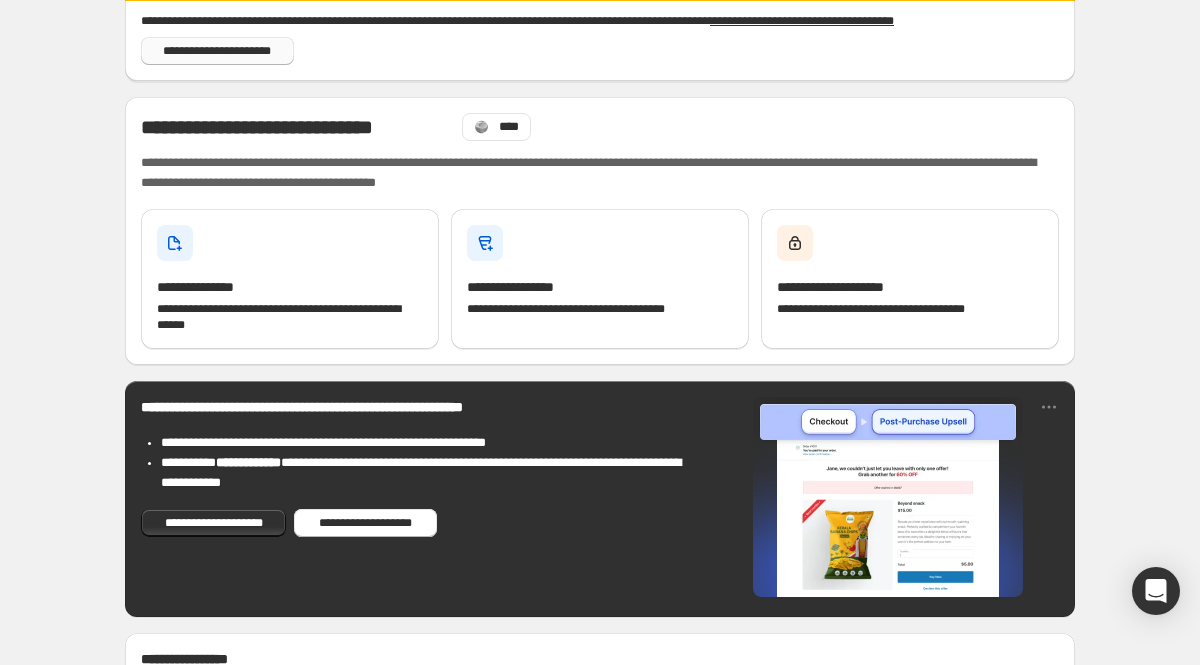 scroll, scrollTop: 227, scrollLeft: 0, axis: vertical 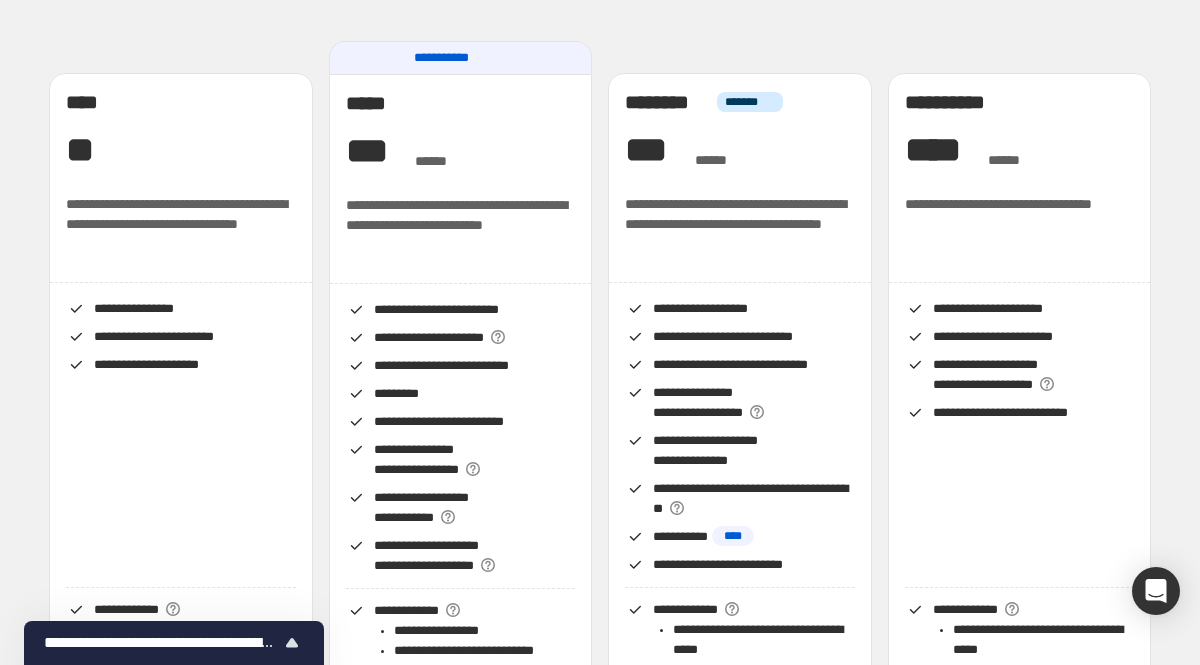 click on "**********" at bounding box center (181, 437) 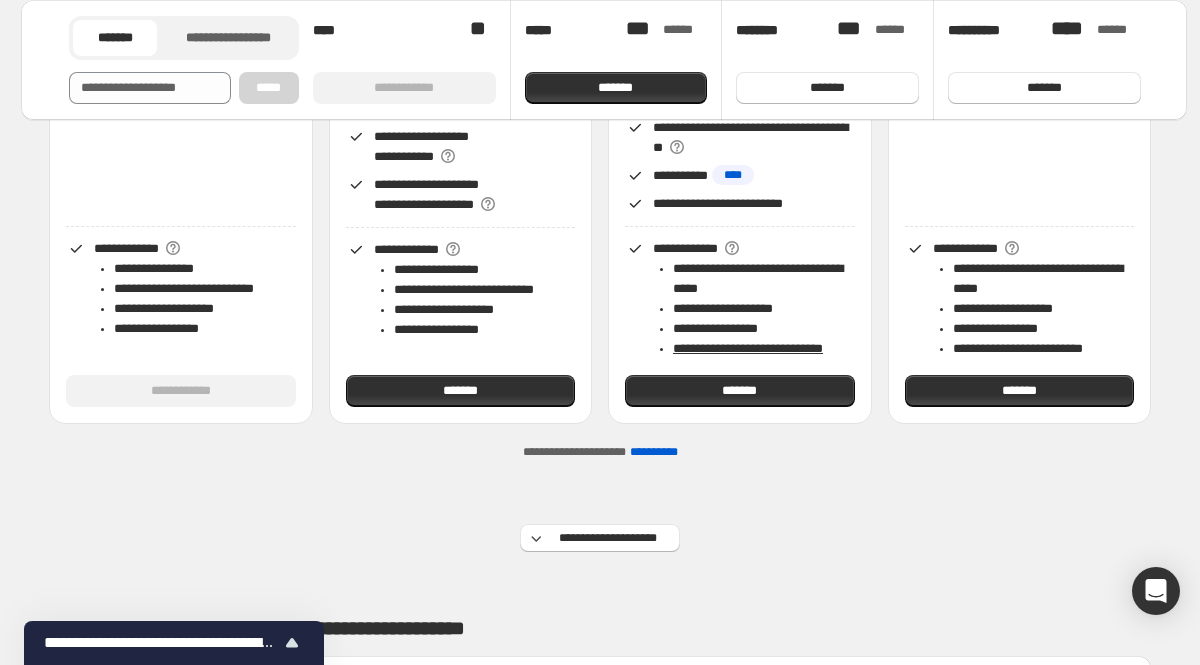 scroll, scrollTop: 506, scrollLeft: 0, axis: vertical 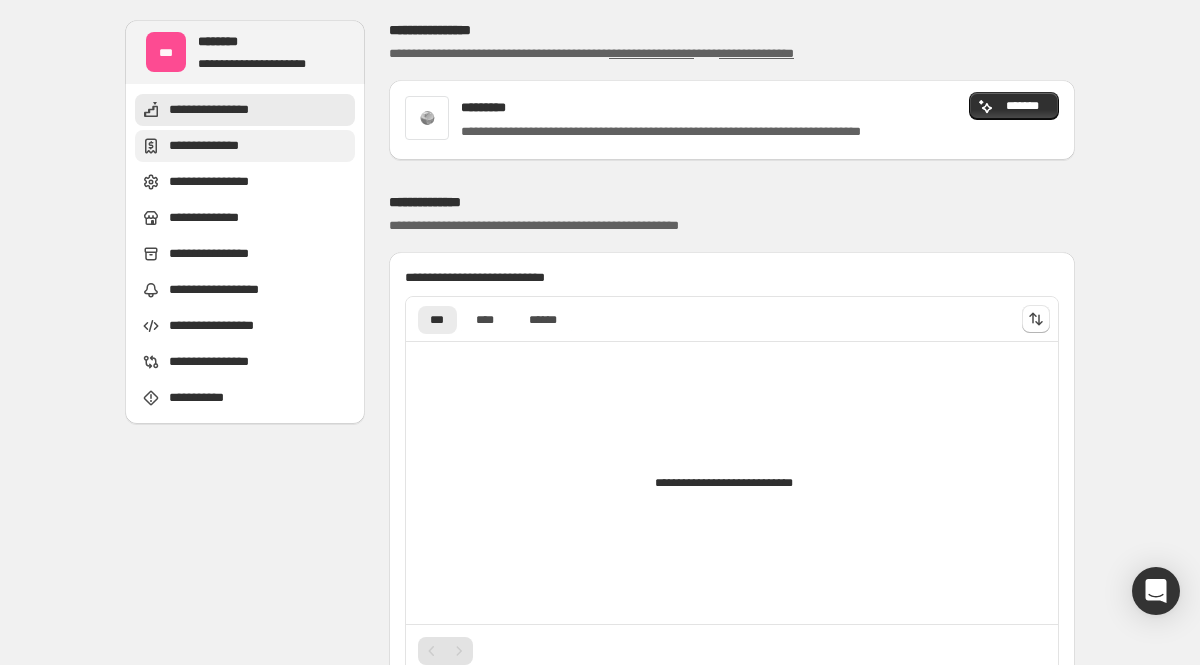 click on "**********" at bounding box center [219, 146] 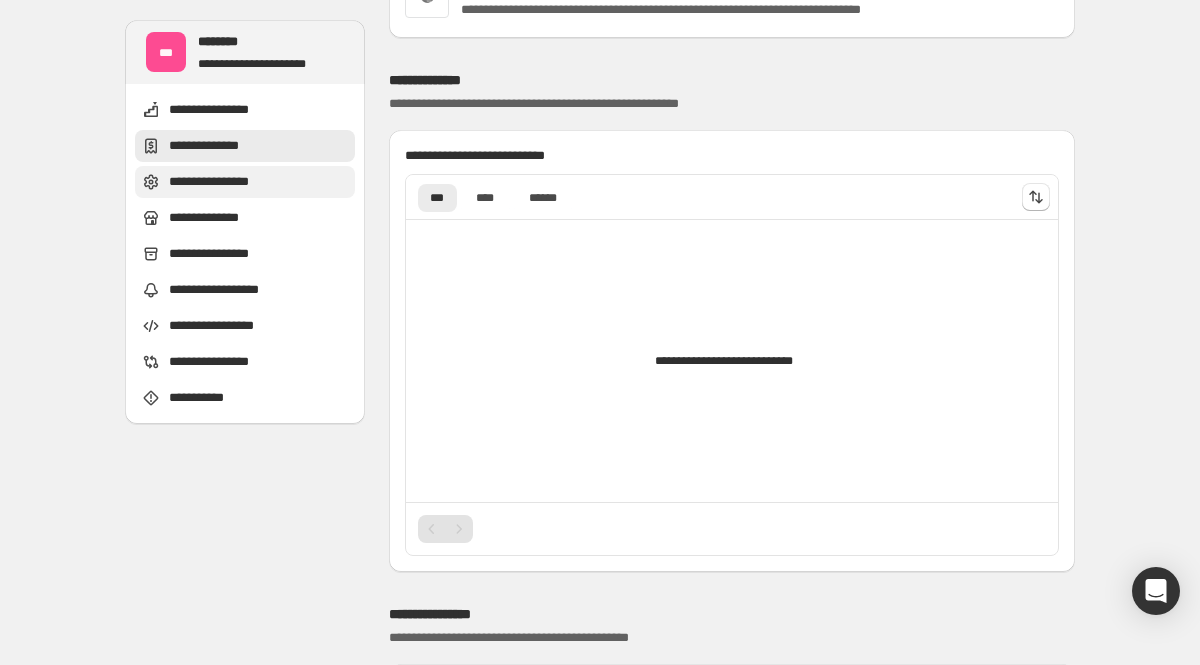 scroll, scrollTop: 152, scrollLeft: 0, axis: vertical 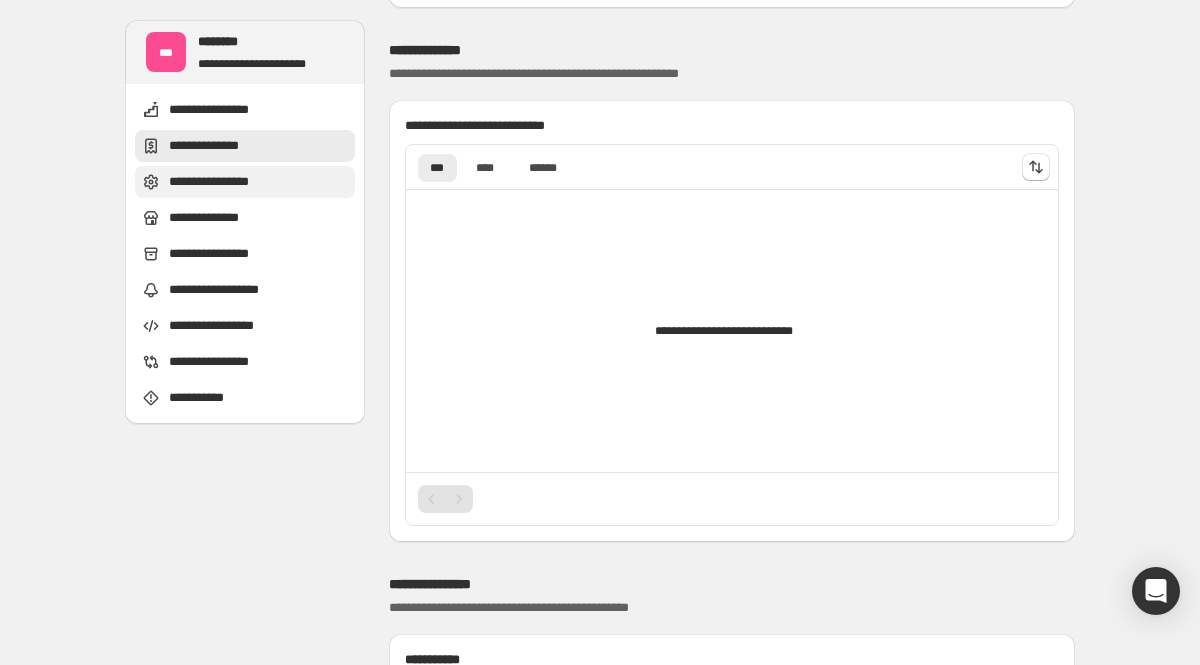 click on "**********" at bounding box center [245, 182] 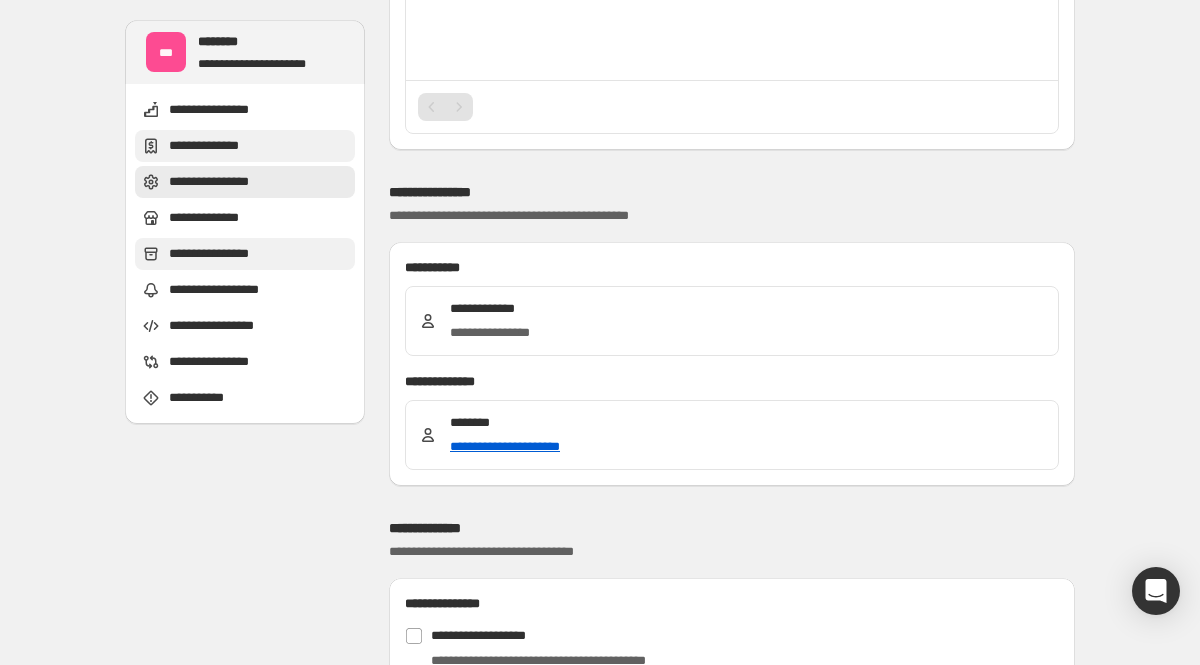 scroll, scrollTop: 686, scrollLeft: 0, axis: vertical 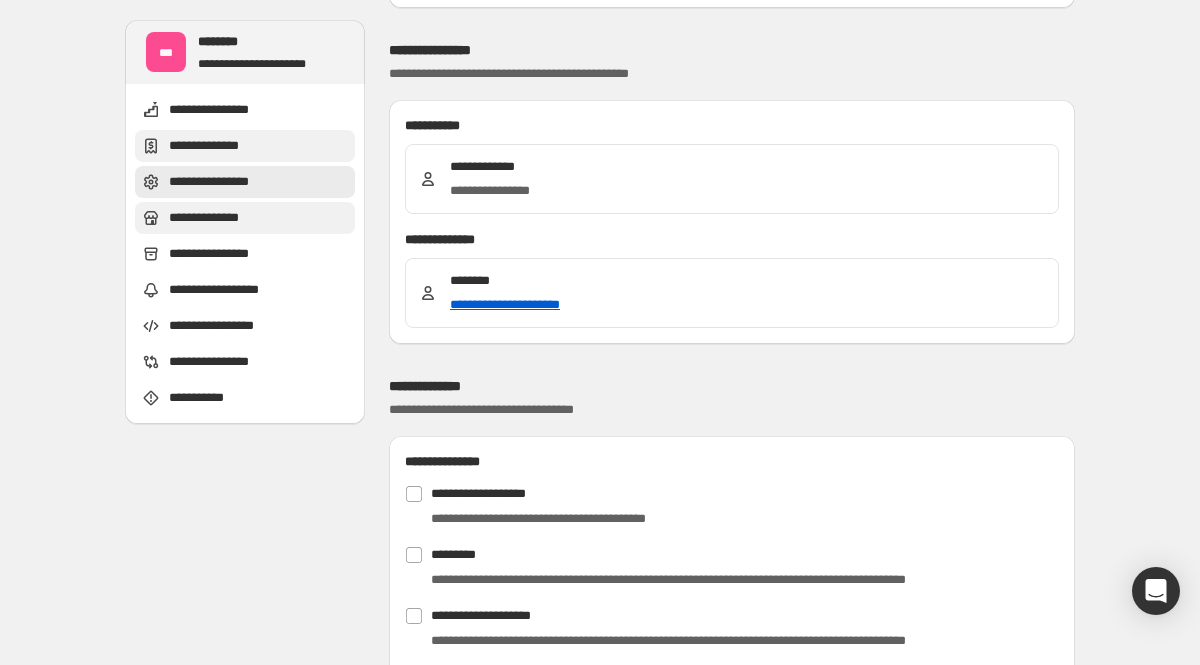 click on "**********" at bounding box center [212, 218] 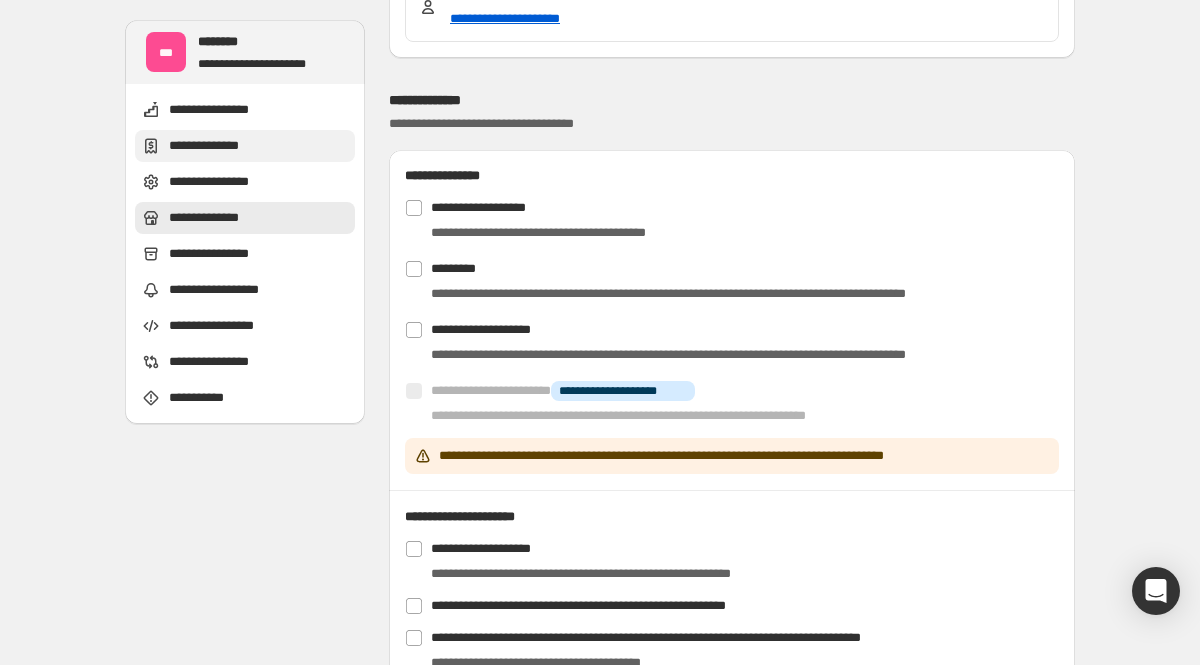 scroll, scrollTop: 1022, scrollLeft: 0, axis: vertical 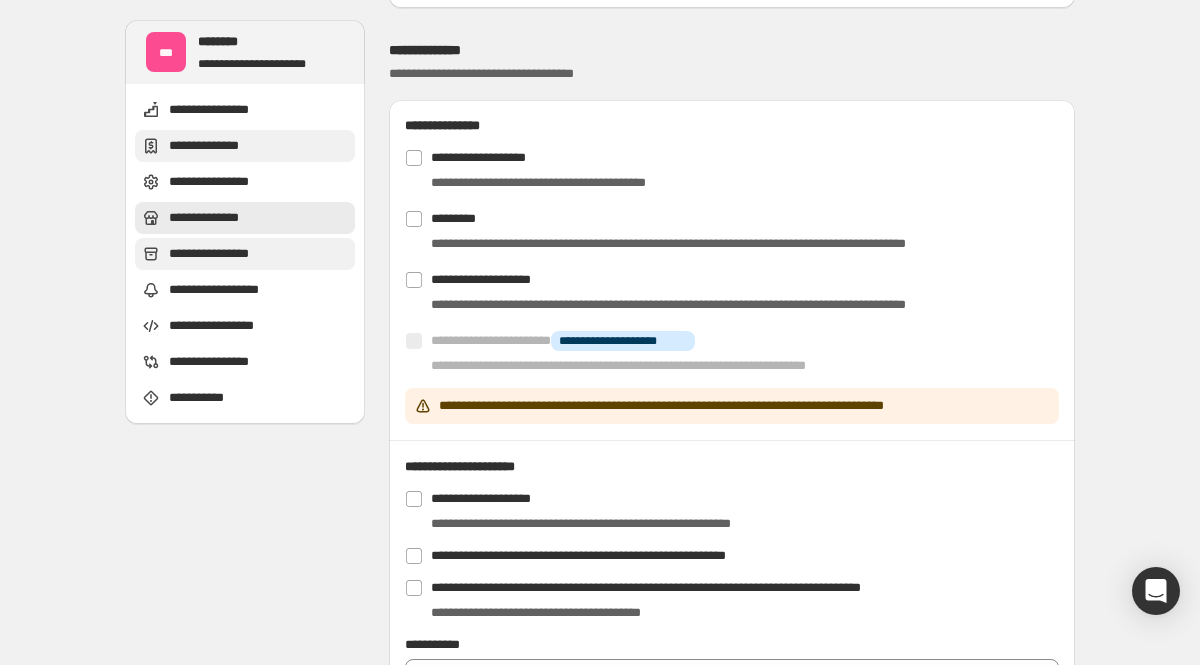 click on "**********" at bounding box center [223, 254] 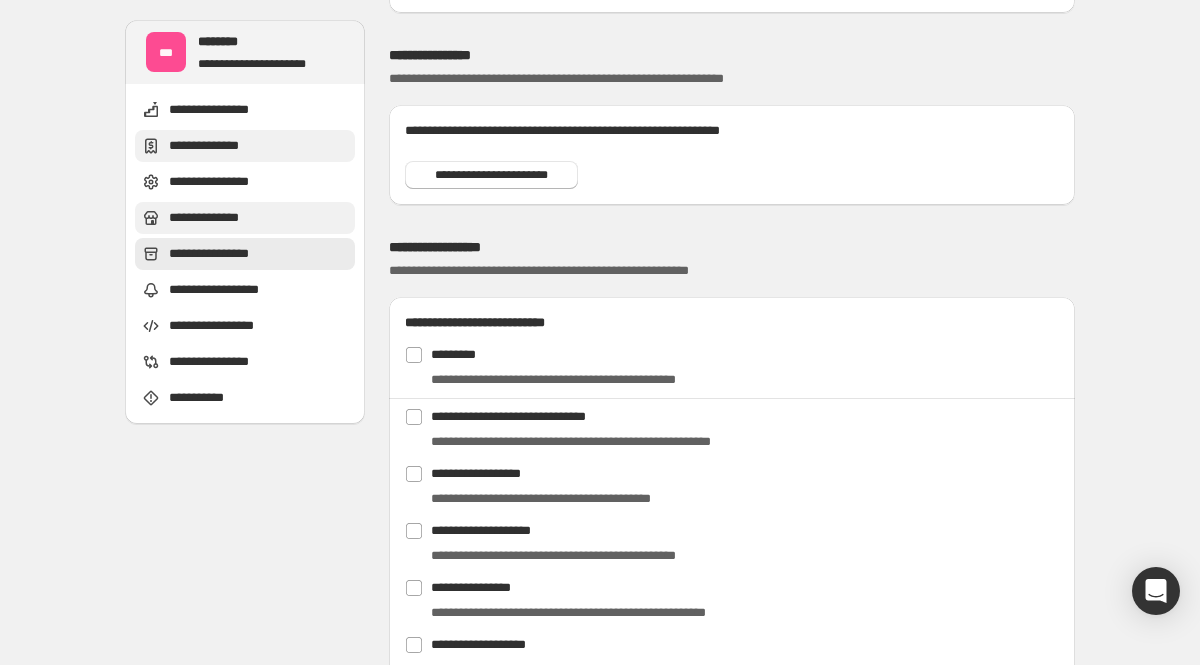 click on "**********" at bounding box center (223, 290) 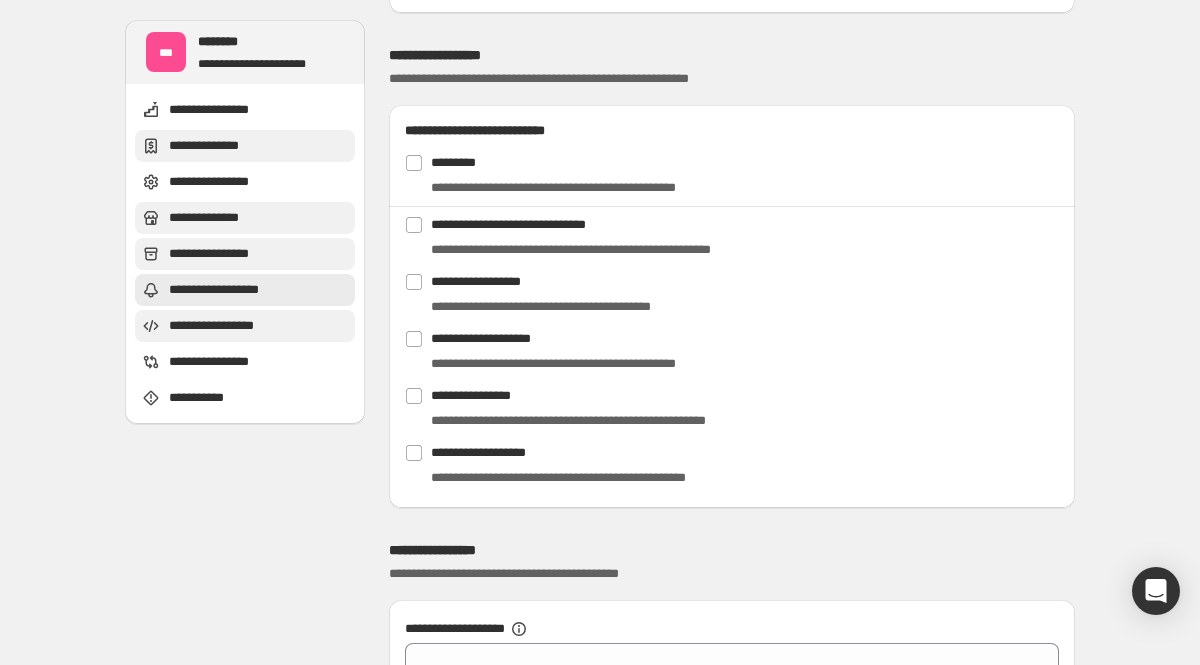 click on "**********" at bounding box center [245, 326] 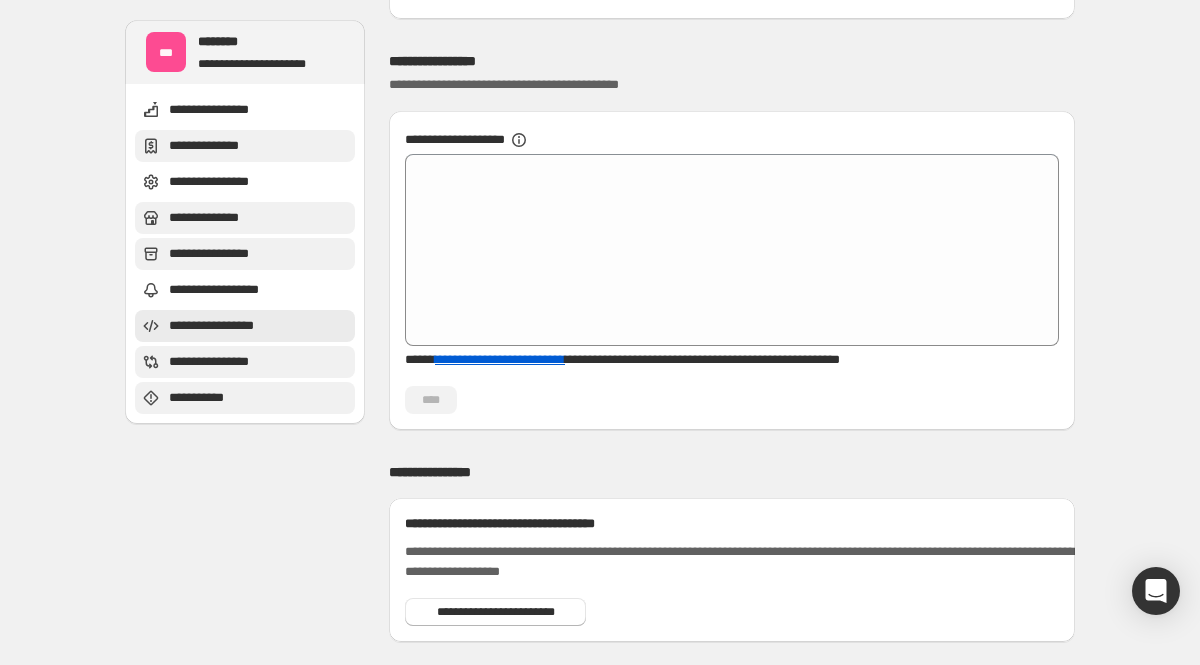 click on "**********" at bounding box center (208, 398) 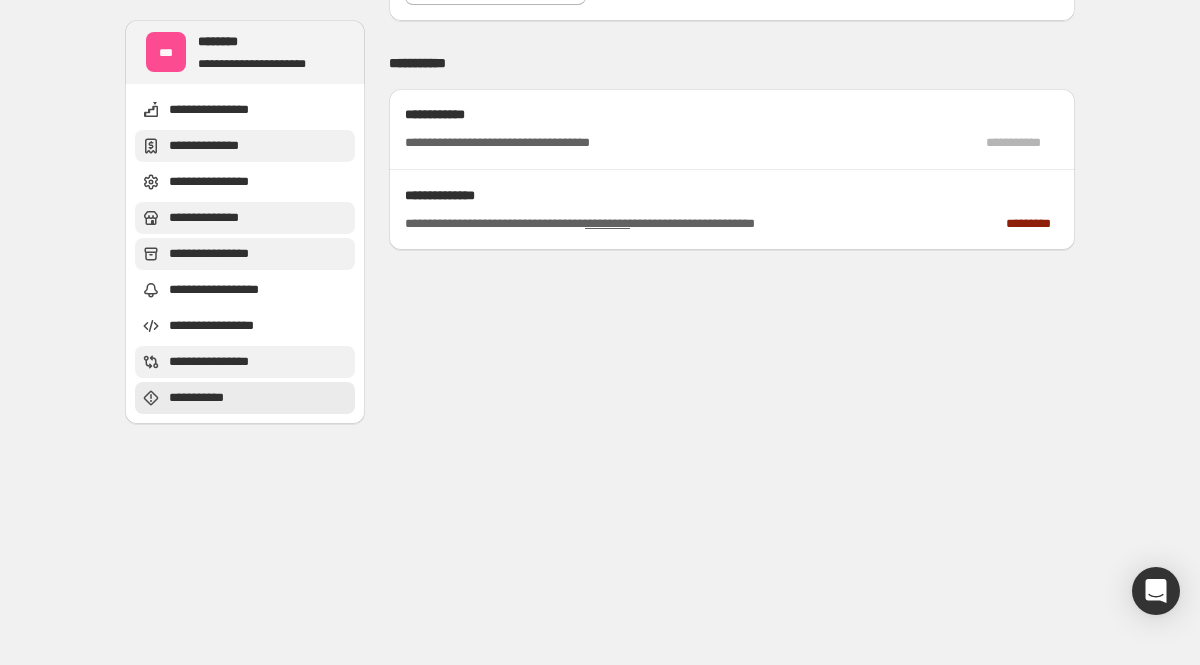 click on "**********" at bounding box center [227, 362] 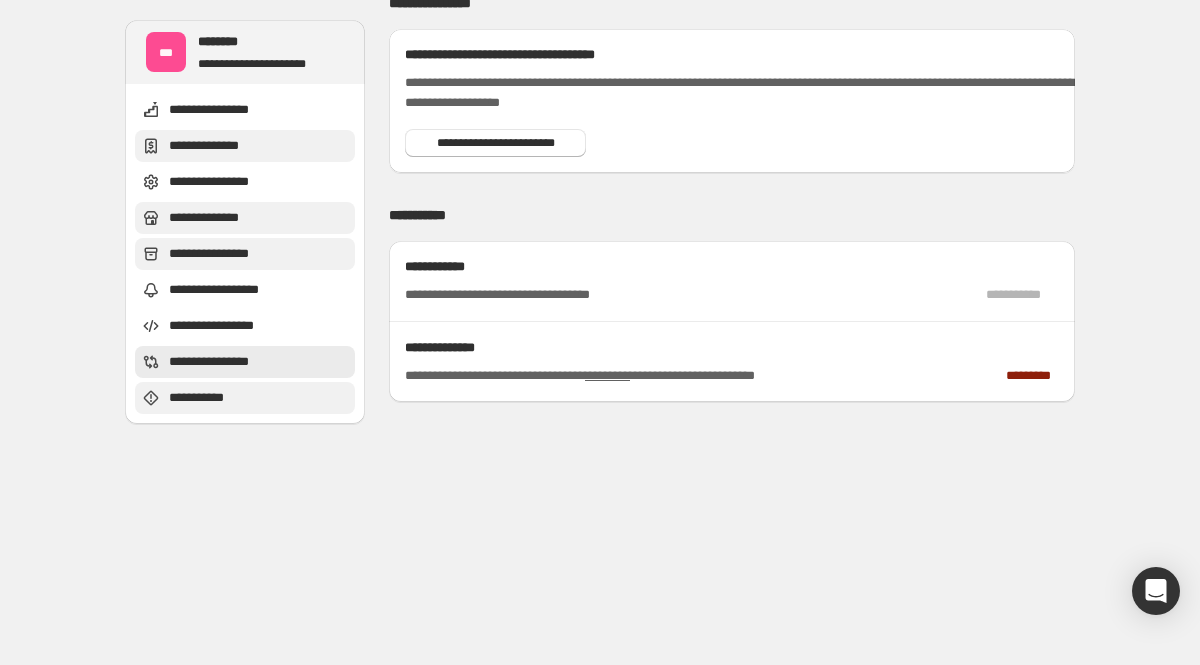 scroll, scrollTop: 2830, scrollLeft: 0, axis: vertical 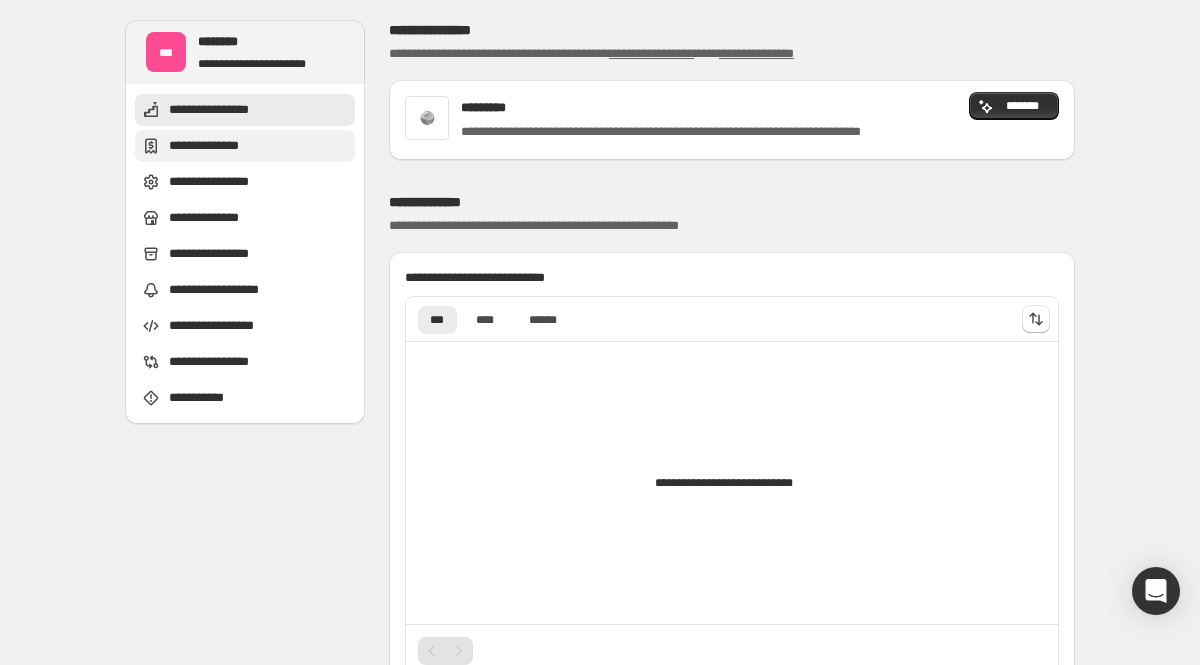 click on "**********" at bounding box center (245, 146) 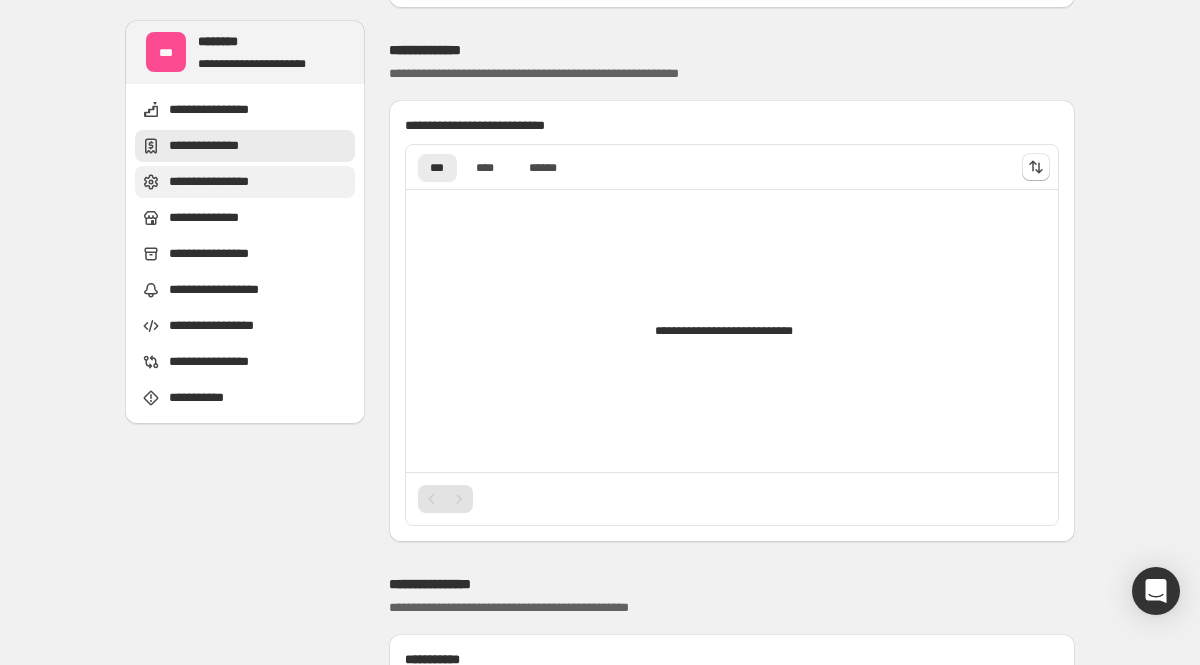 click on "**********" at bounding box center (245, 182) 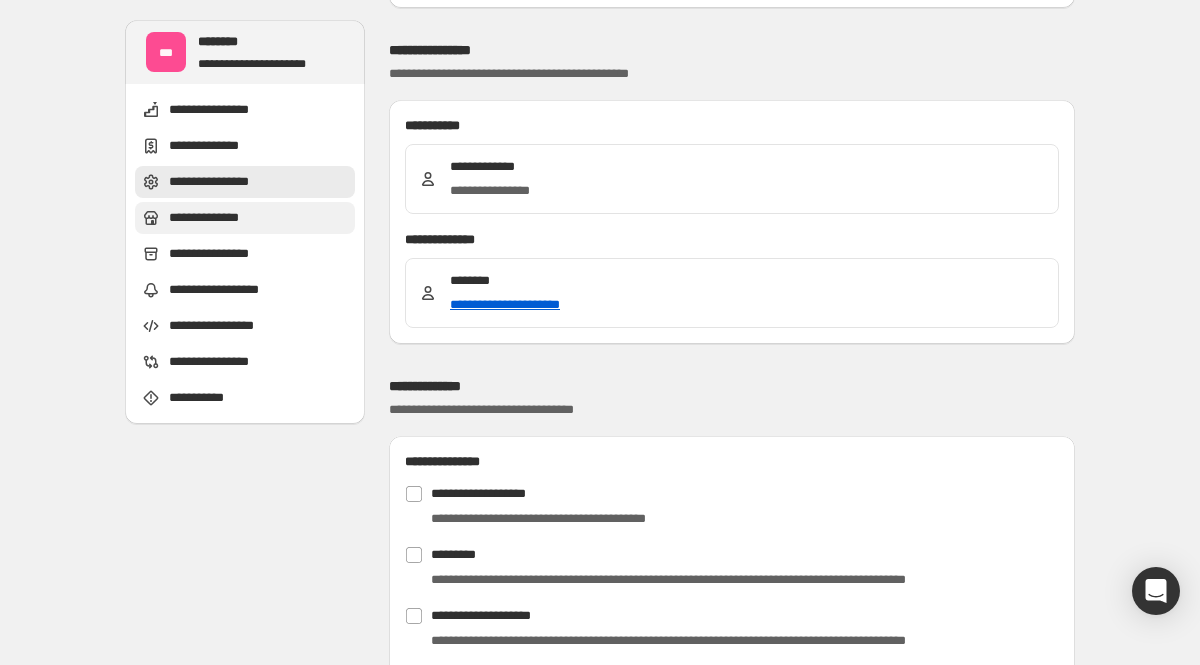 click on "**********" at bounding box center [212, 218] 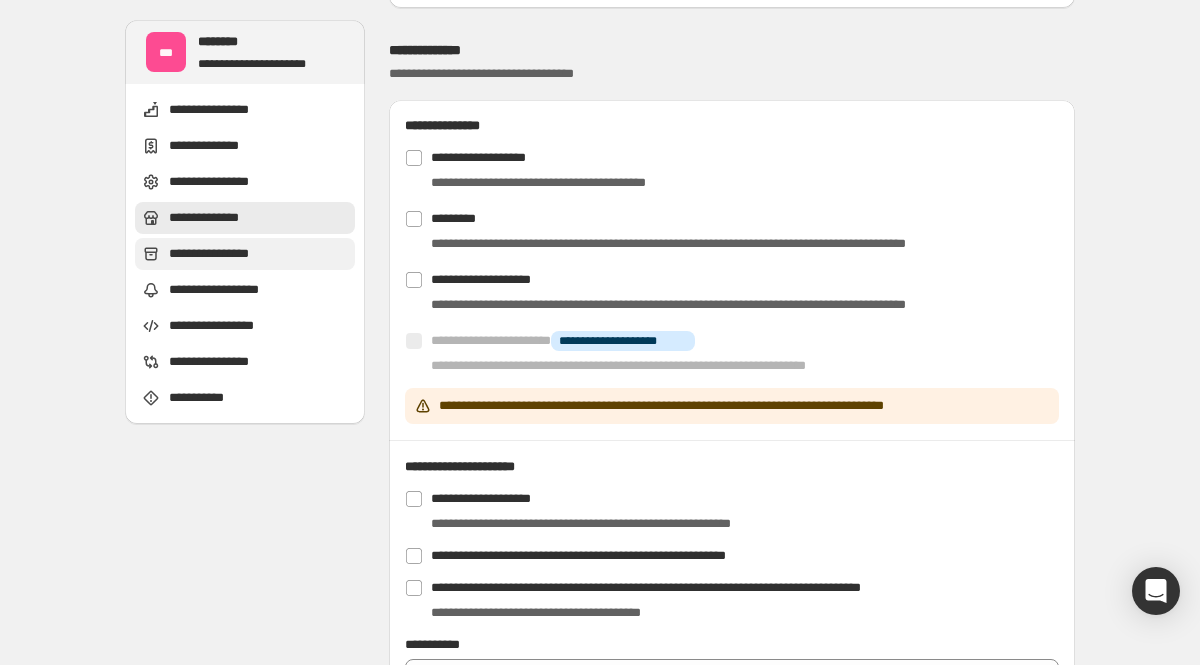 click on "**********" at bounding box center [223, 254] 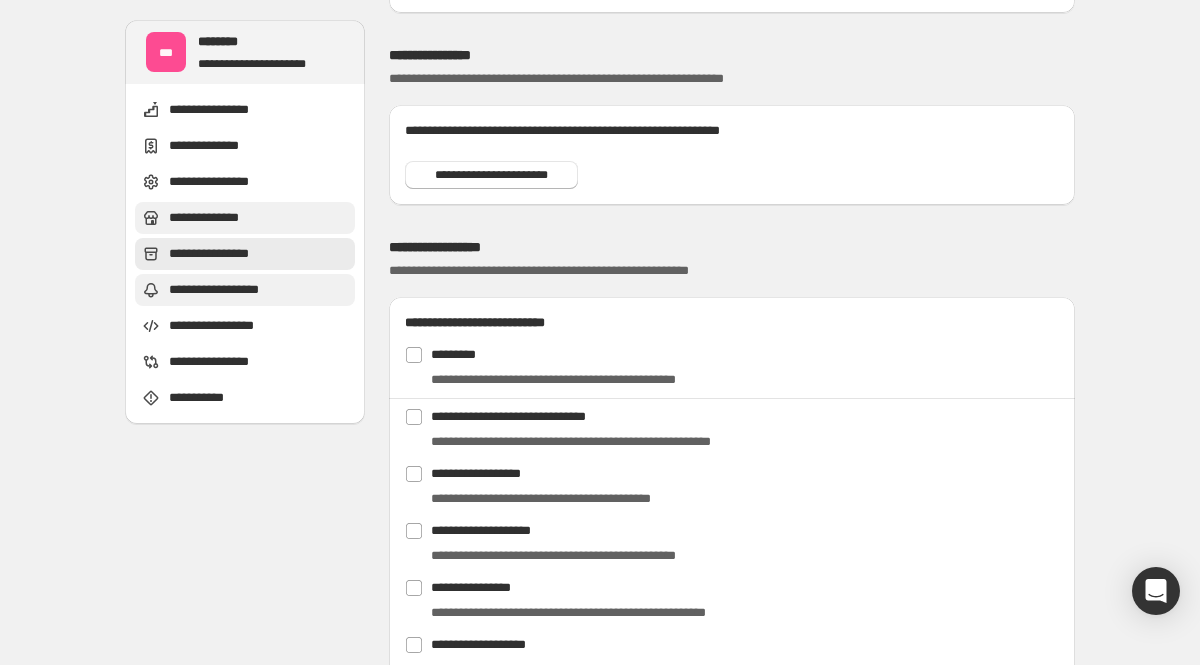 click on "**********" at bounding box center [223, 290] 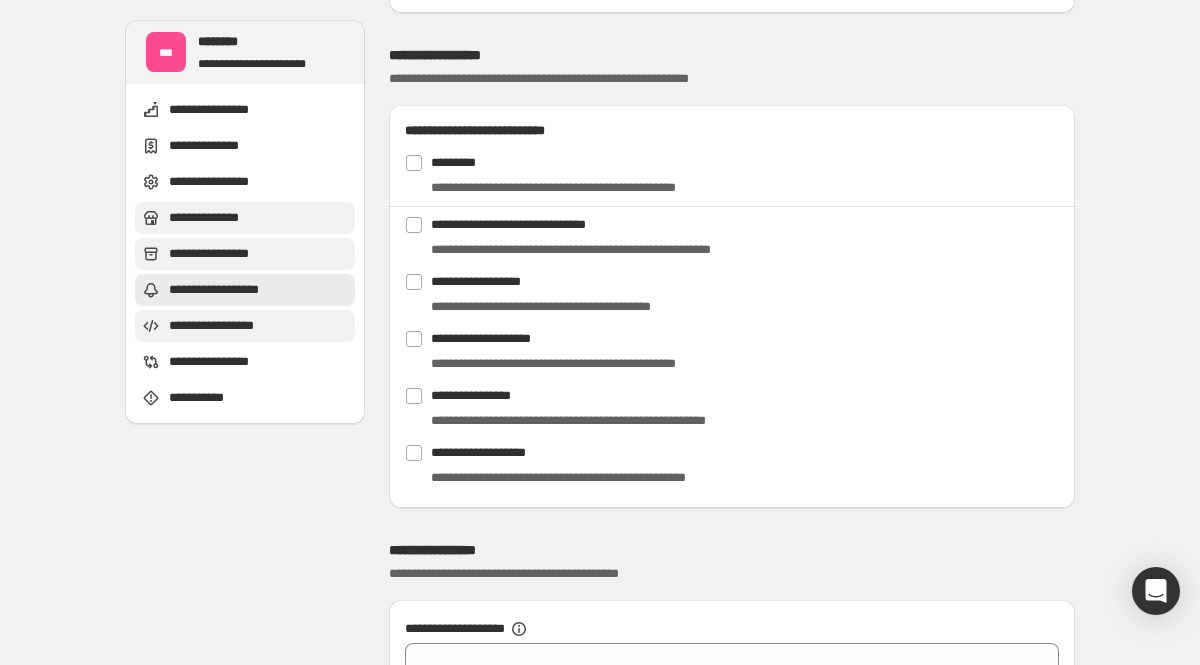 click on "**********" at bounding box center [245, 326] 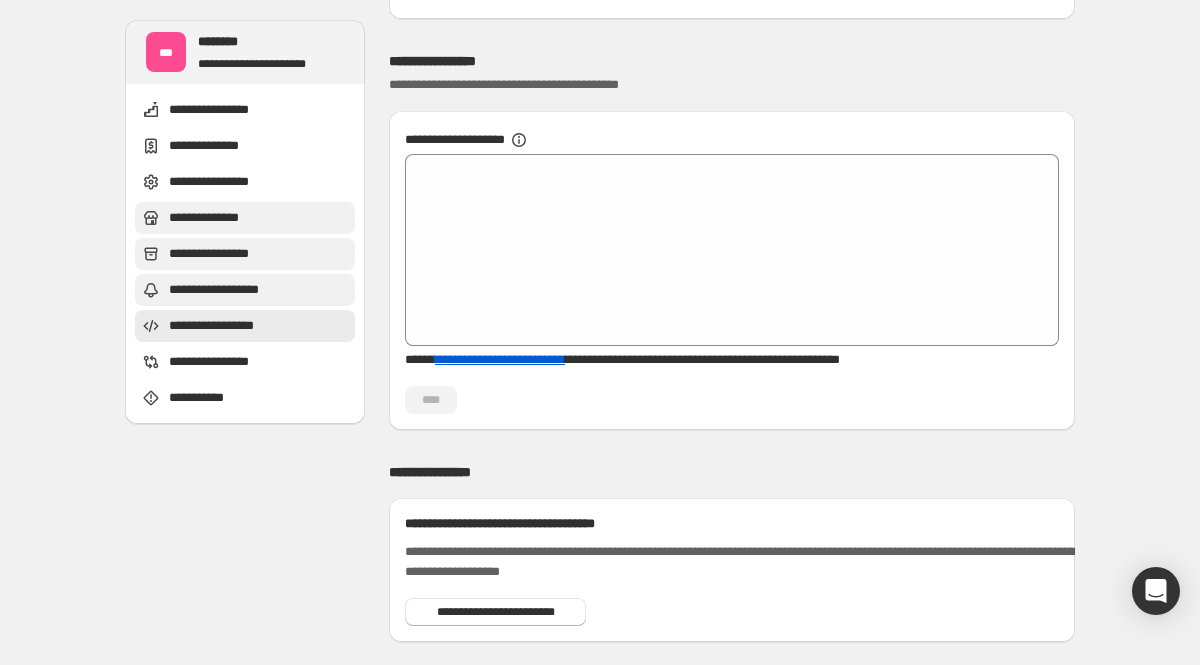 click on "**********" at bounding box center (227, 362) 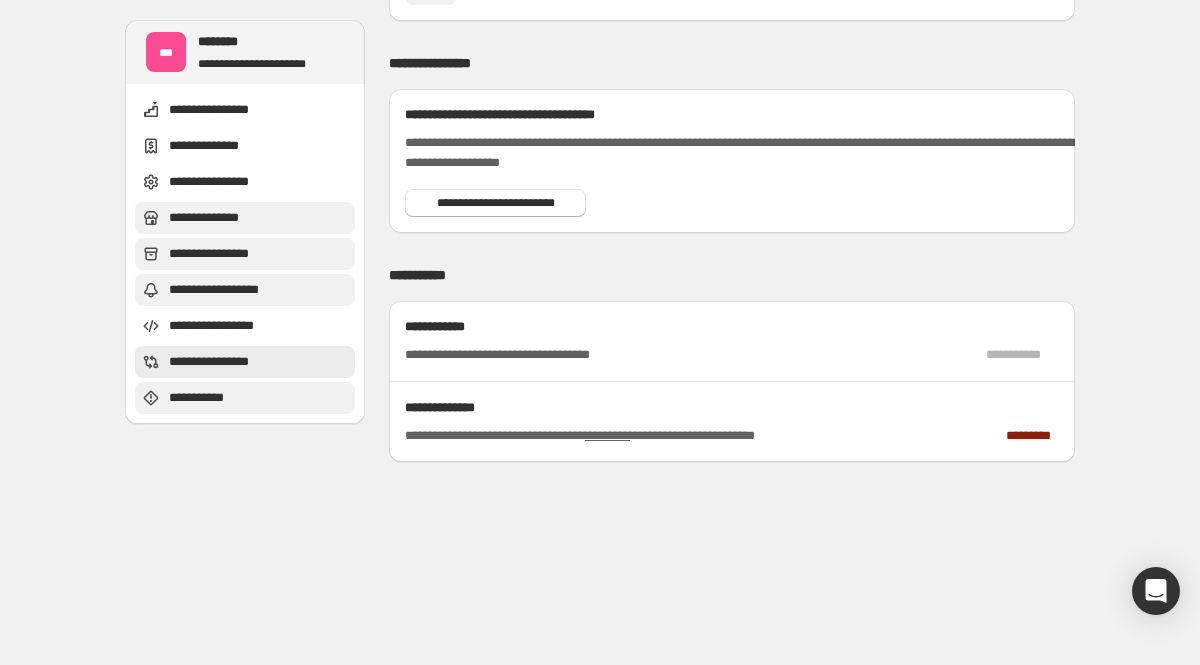 click on "**********" at bounding box center (208, 398) 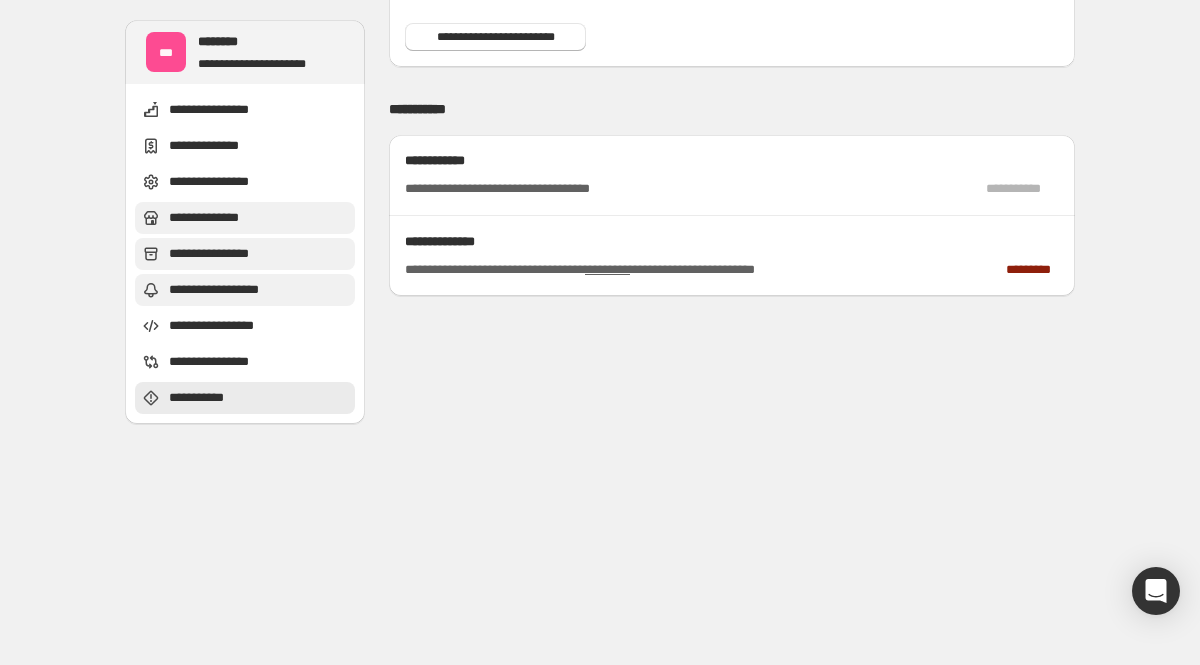 scroll, scrollTop: 3042, scrollLeft: 0, axis: vertical 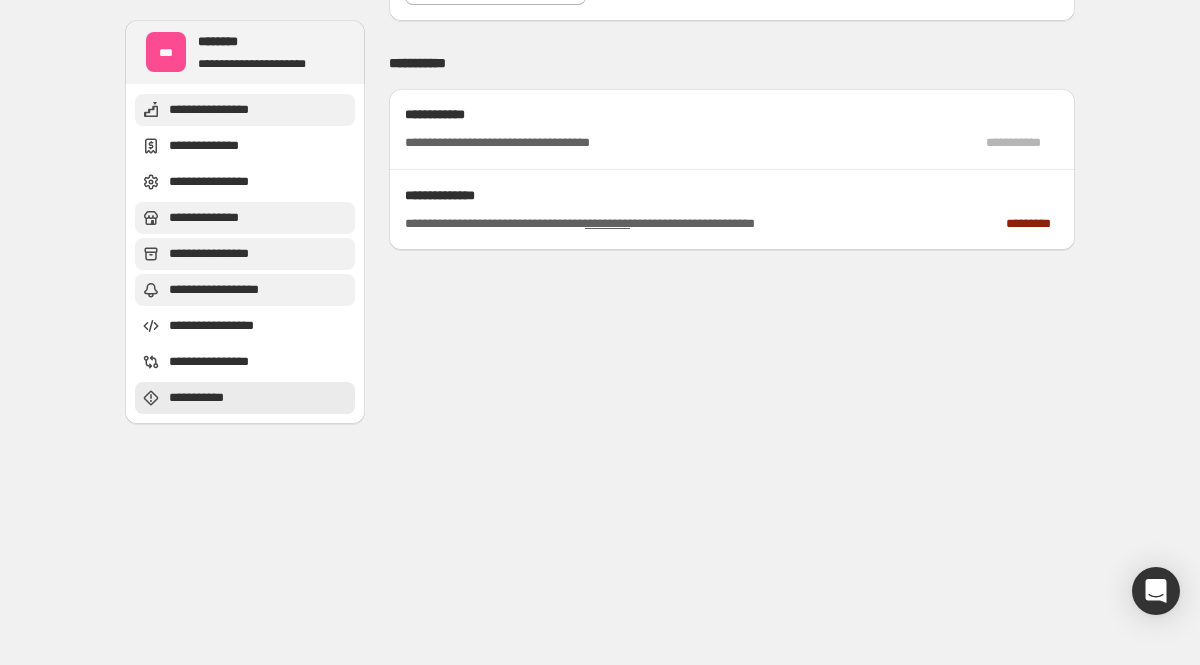 click on "**********" at bounding box center (220, 110) 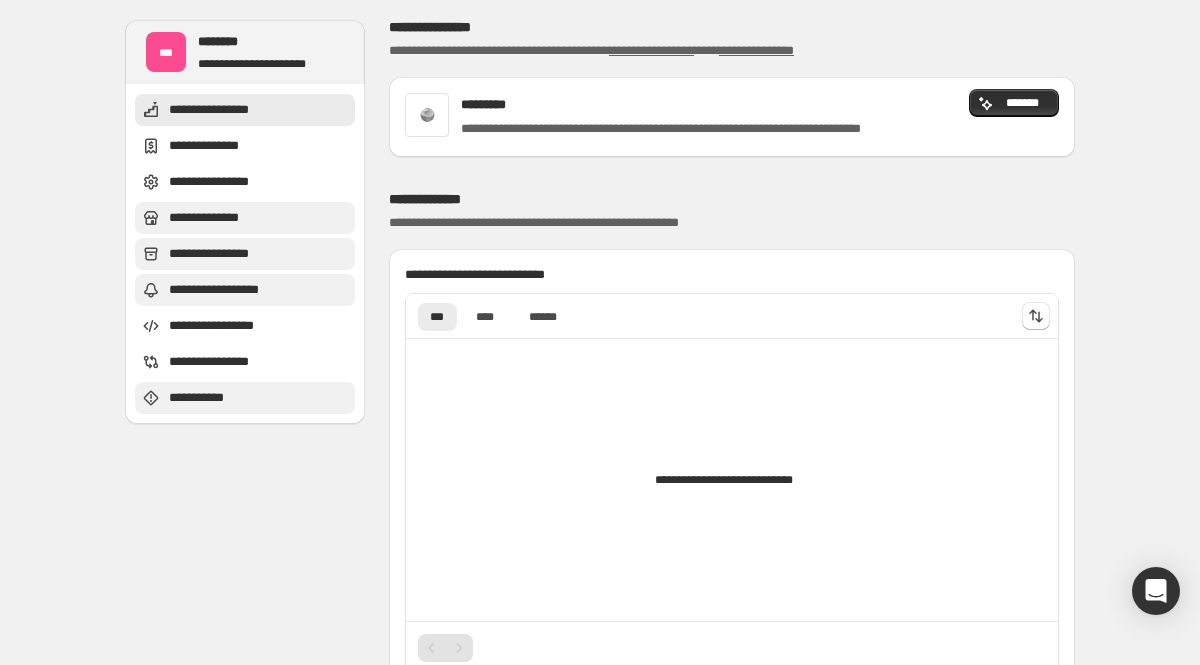 scroll, scrollTop: 0, scrollLeft: 0, axis: both 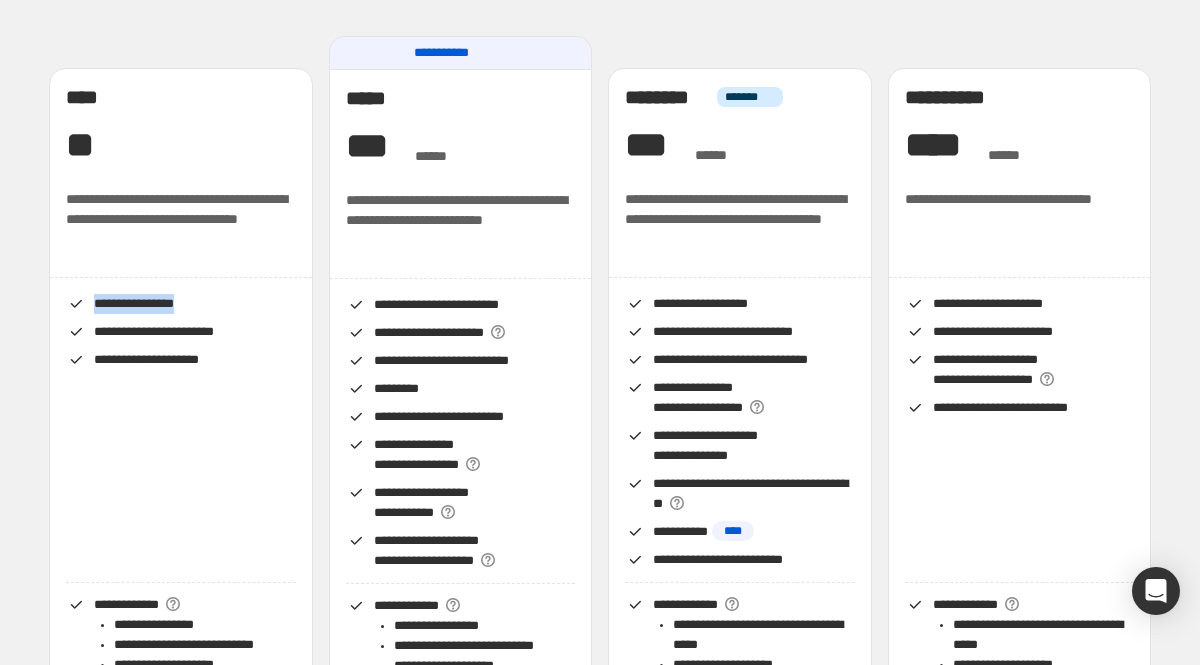 drag, startPoint x: 94, startPoint y: 301, endPoint x: 214, endPoint y: 301, distance: 120 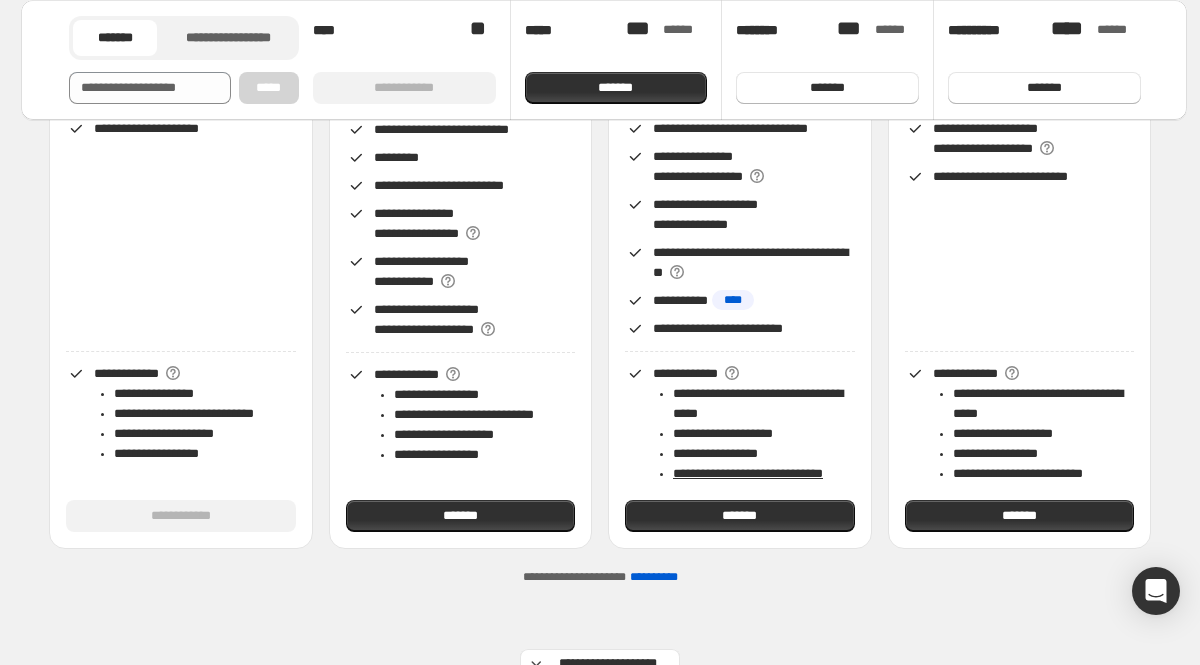 scroll, scrollTop: 387, scrollLeft: 0, axis: vertical 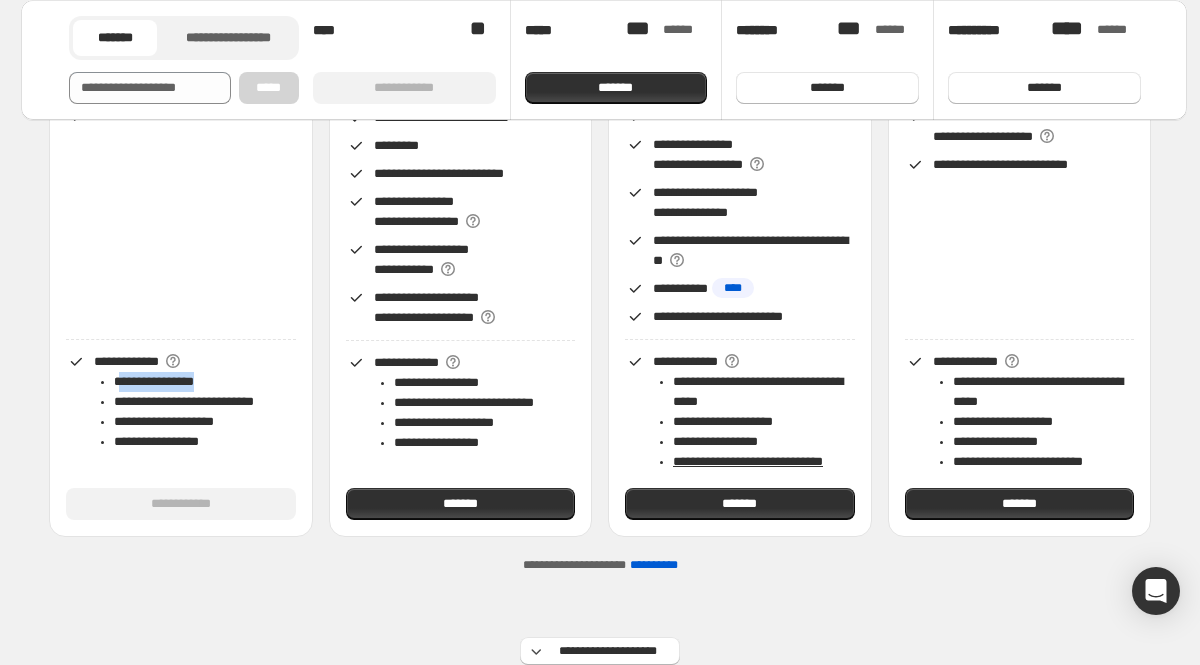 drag, startPoint x: 117, startPoint y: 385, endPoint x: 224, endPoint y: 382, distance: 107.042046 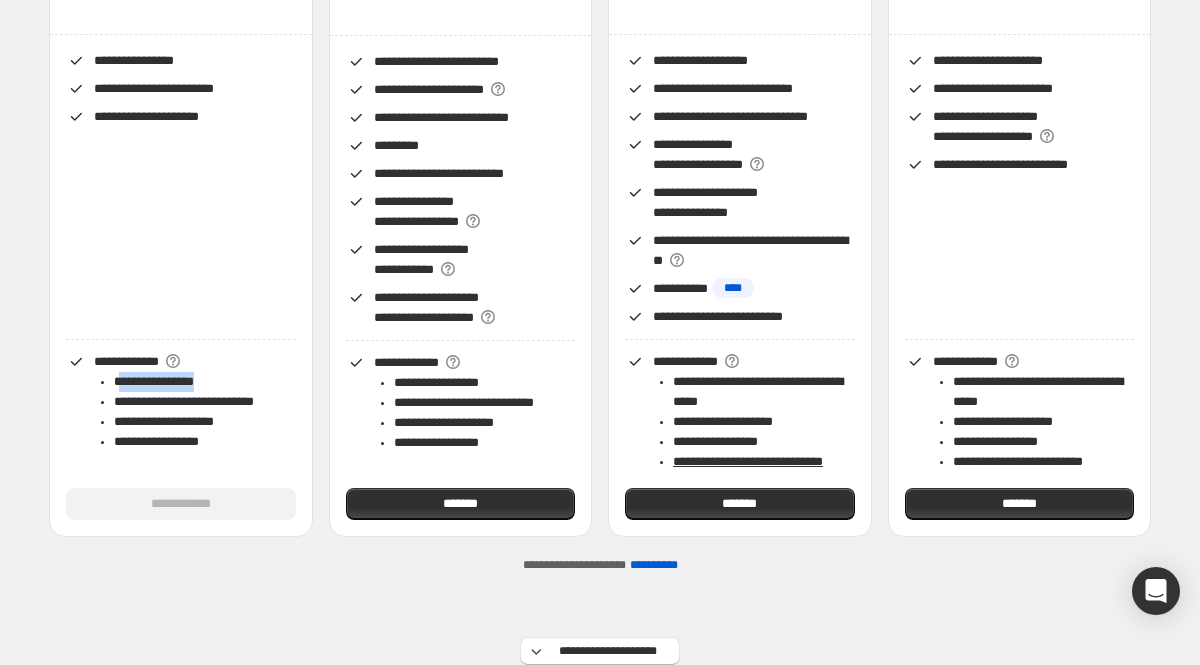 scroll, scrollTop: 0, scrollLeft: 0, axis: both 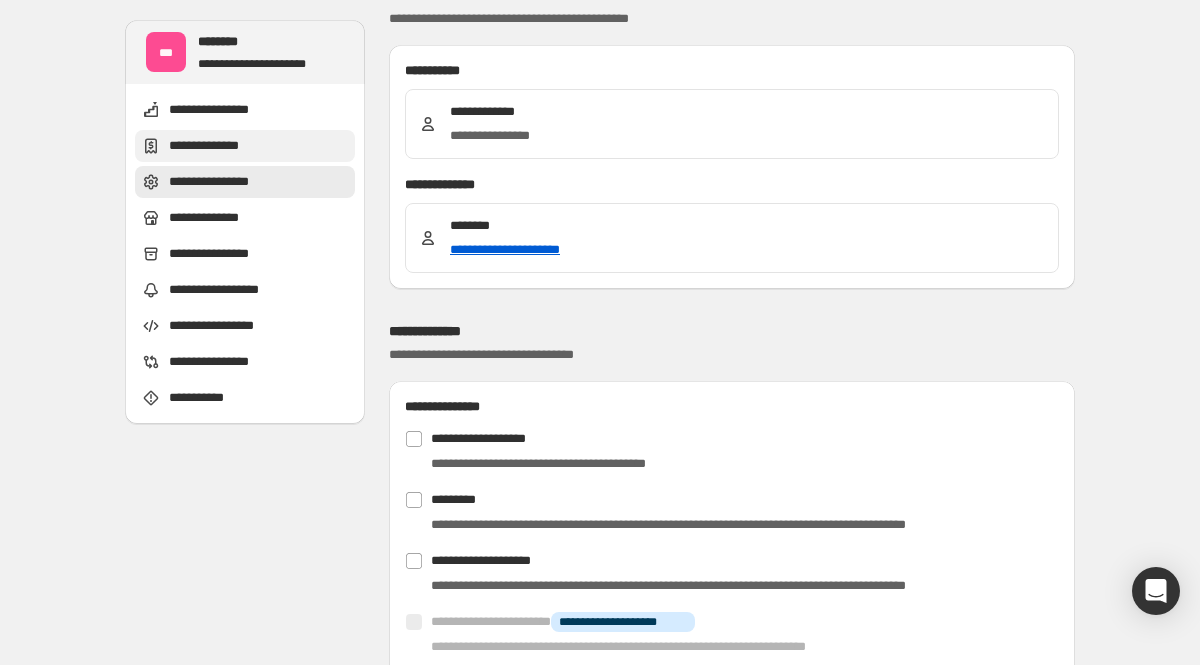 click on "**********" at bounding box center (219, 146) 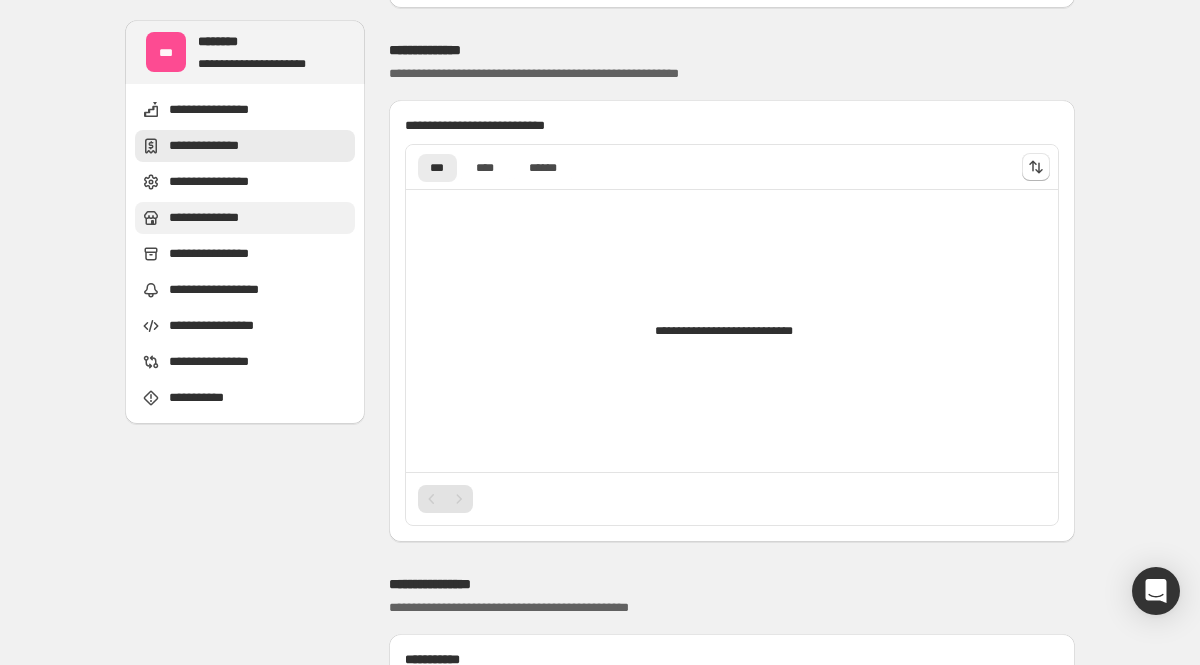 click on "**********" at bounding box center [245, 218] 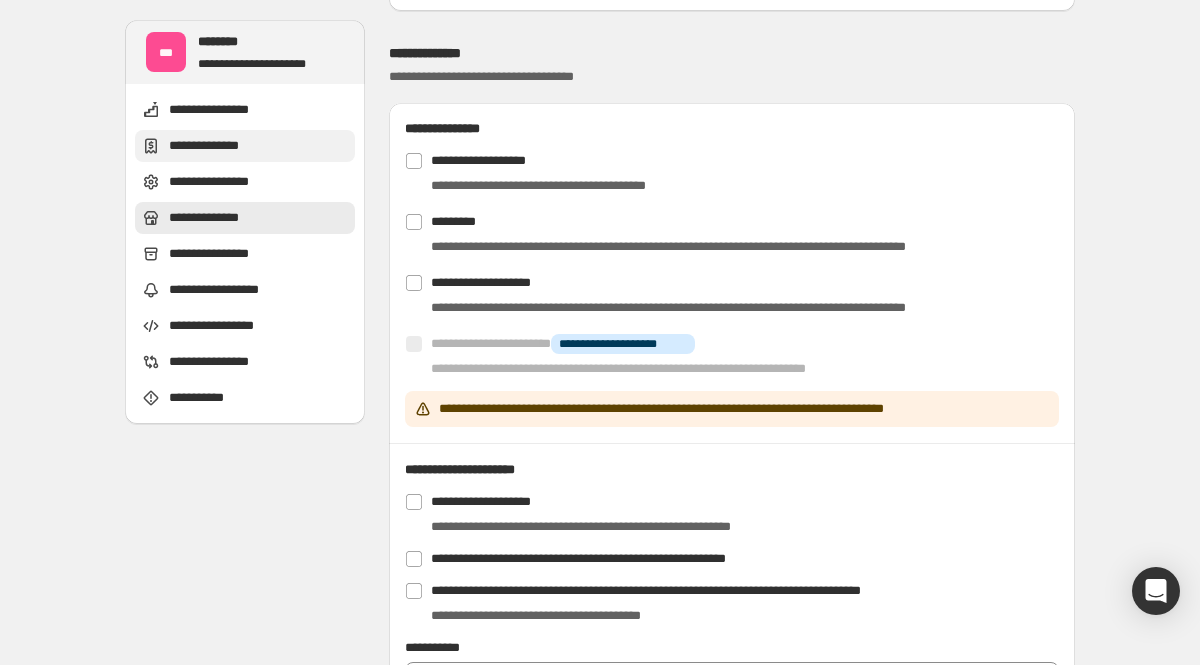 scroll, scrollTop: 1022, scrollLeft: 0, axis: vertical 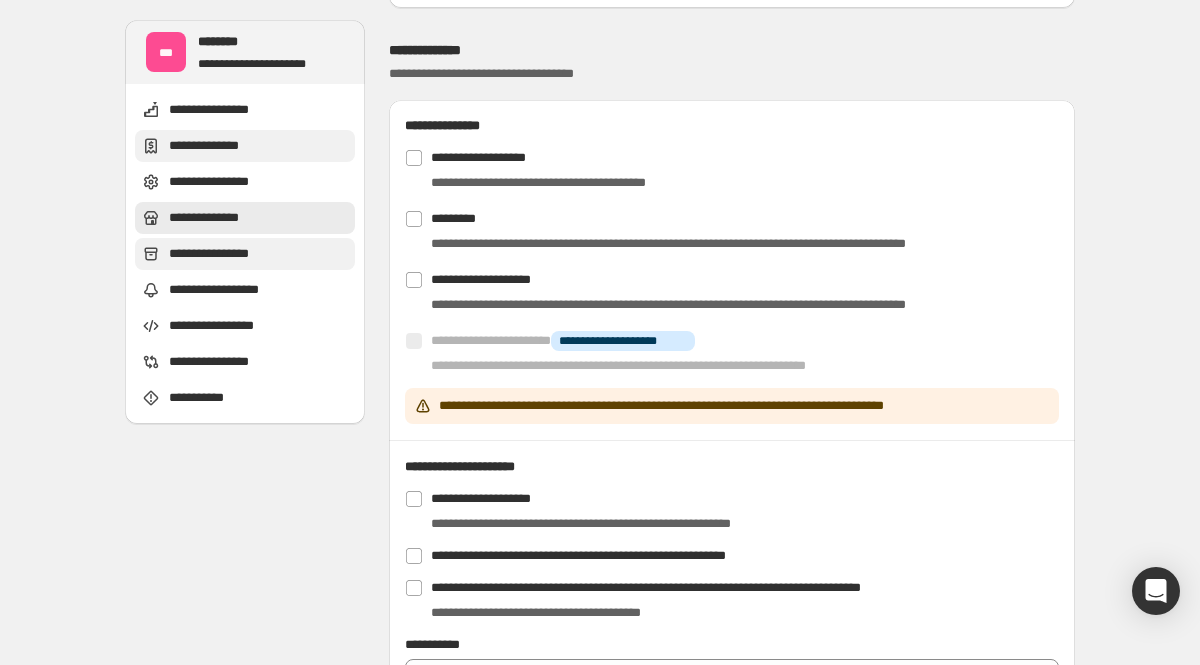 click on "**********" at bounding box center (223, 254) 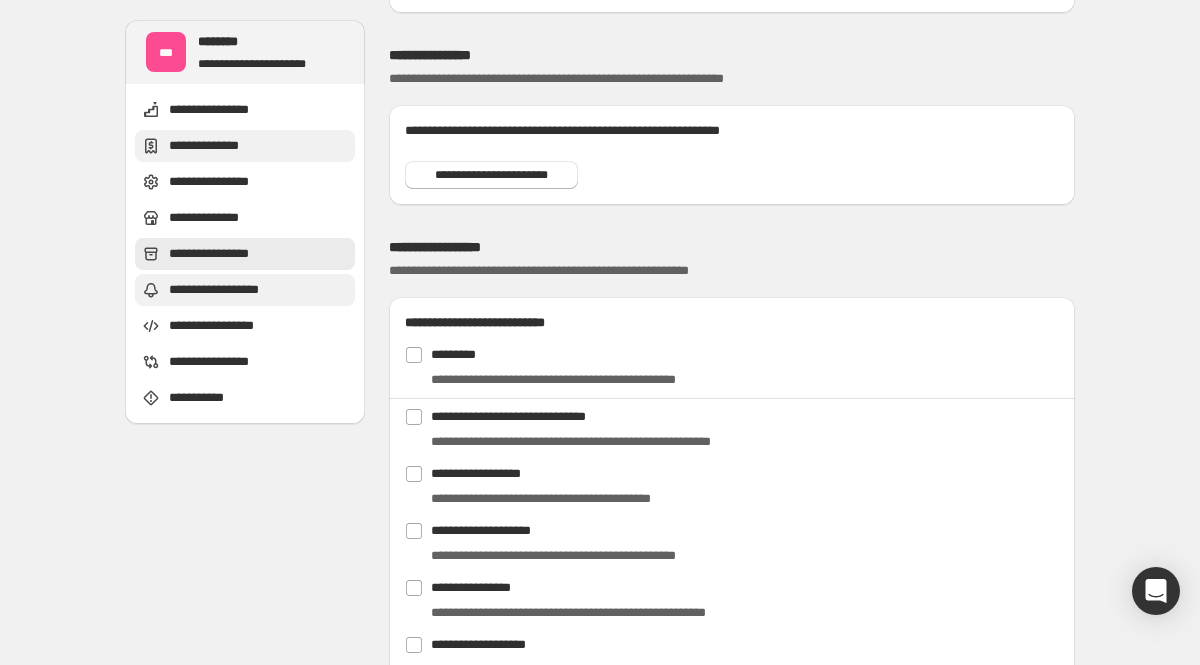 click on "**********" at bounding box center (223, 290) 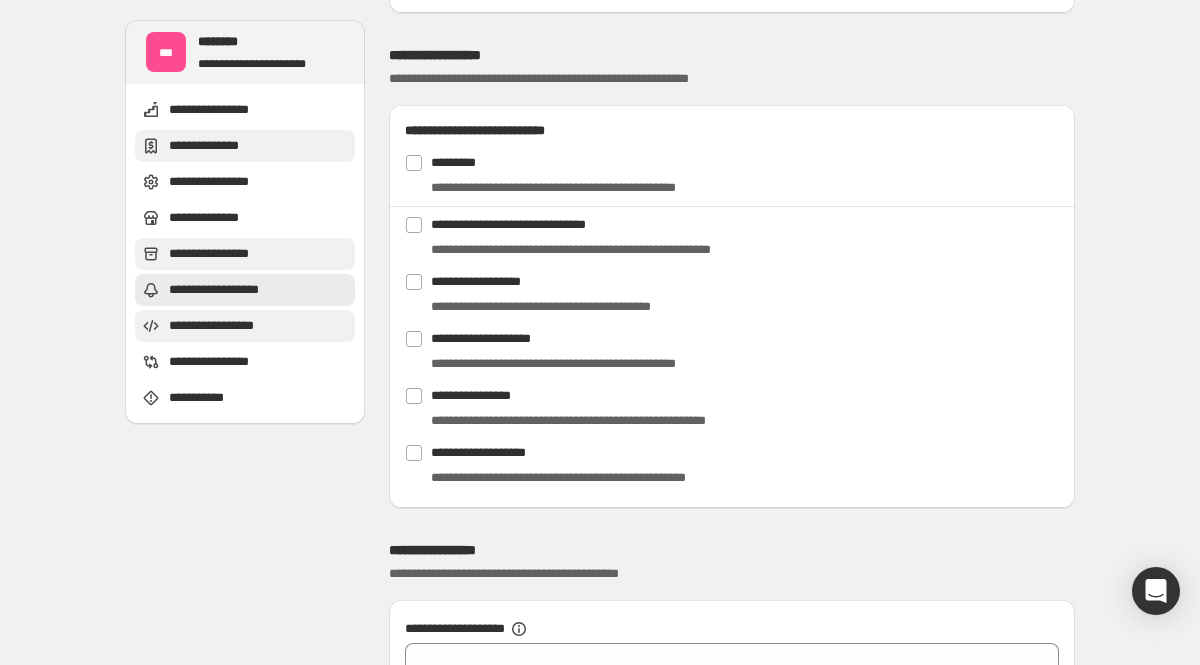 click on "**********" at bounding box center (228, 326) 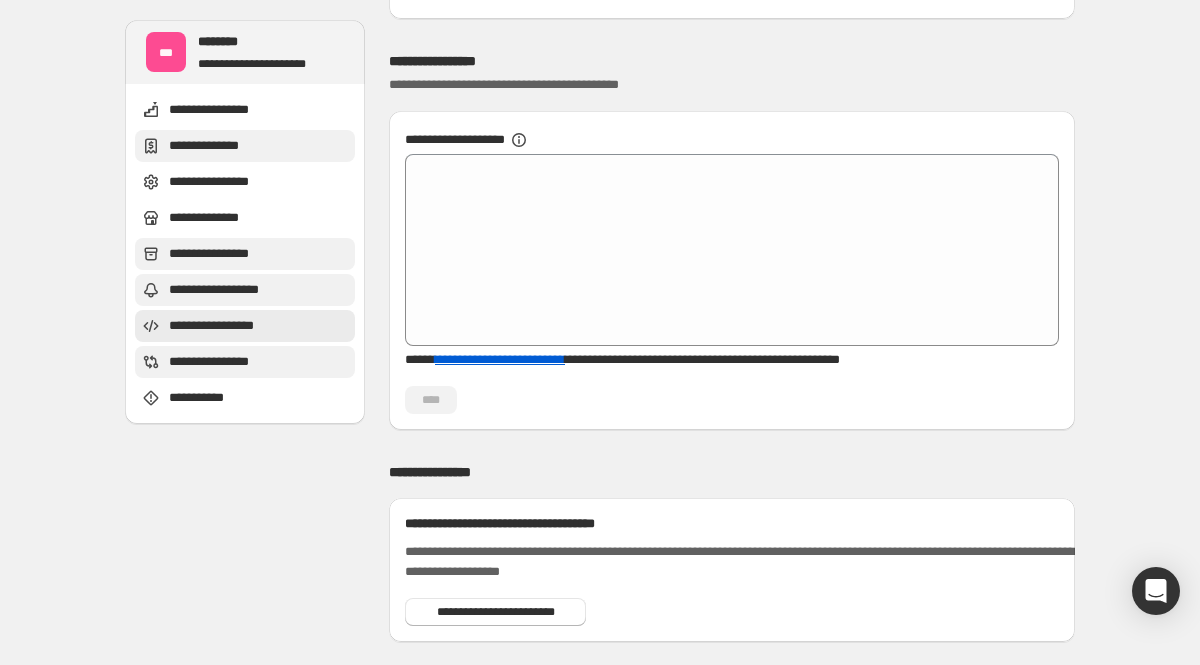 click on "**********" at bounding box center [227, 362] 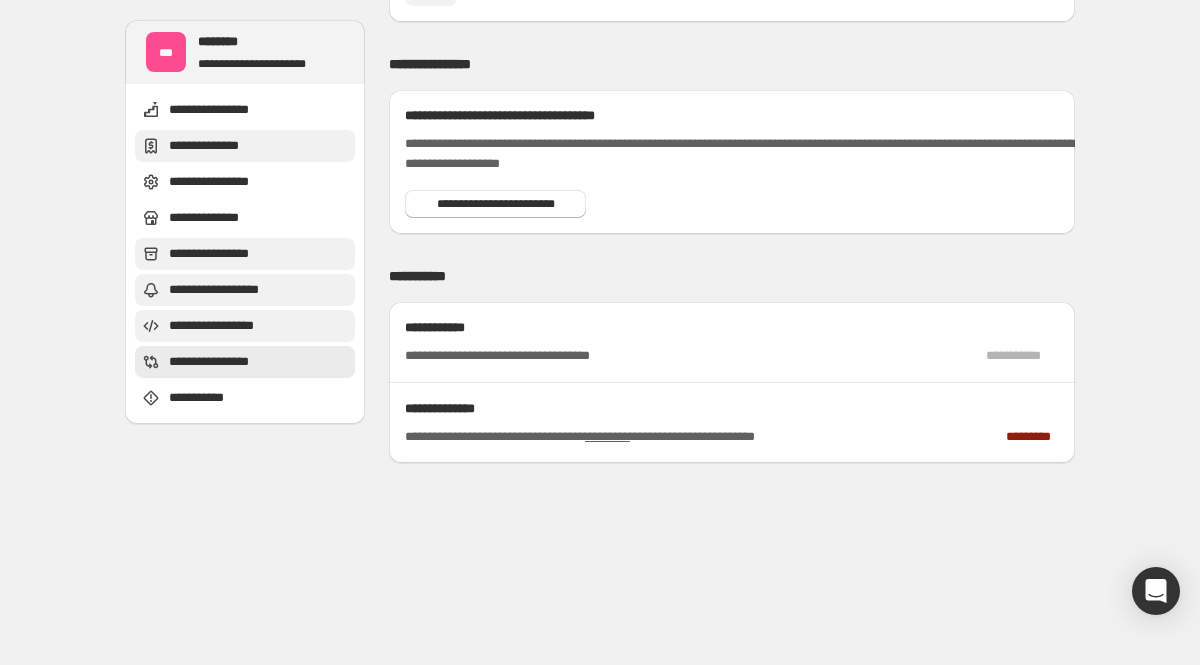 scroll, scrollTop: 2830, scrollLeft: 0, axis: vertical 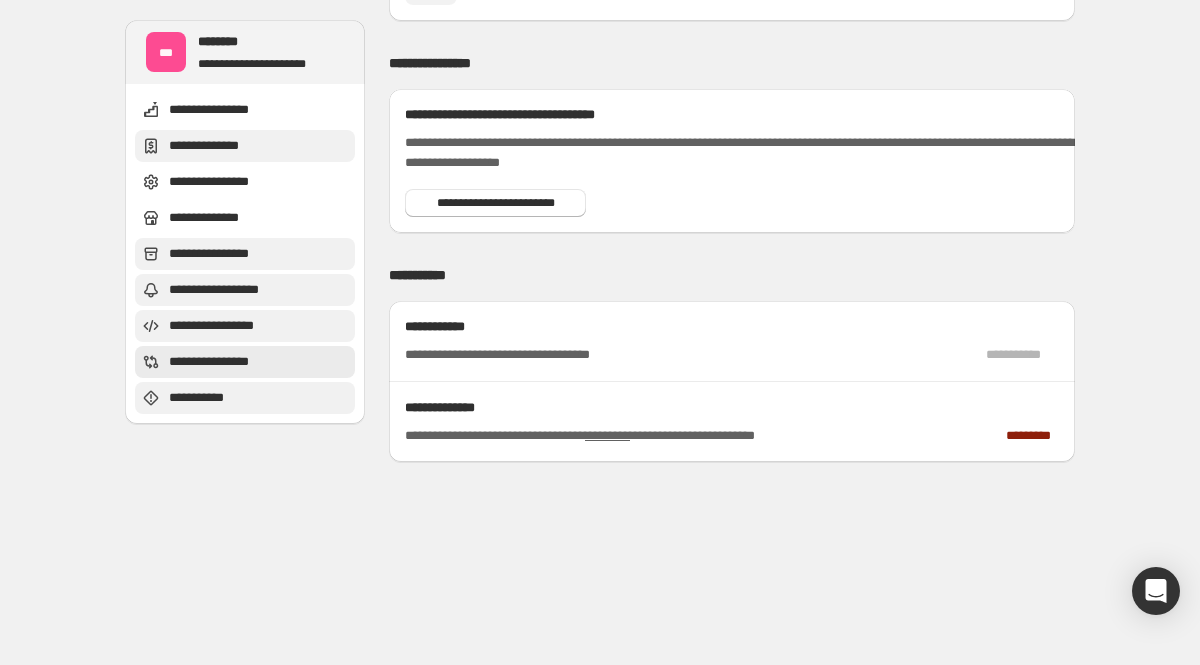 click on "**********" at bounding box center (208, 398) 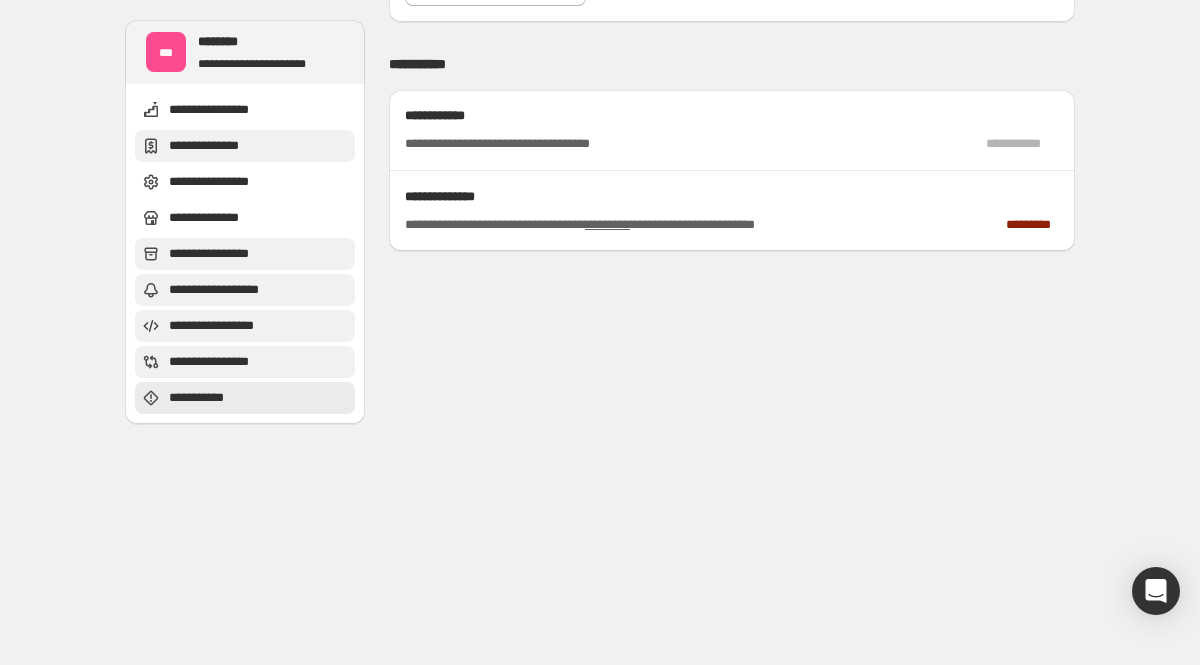 scroll, scrollTop: 3042, scrollLeft: 0, axis: vertical 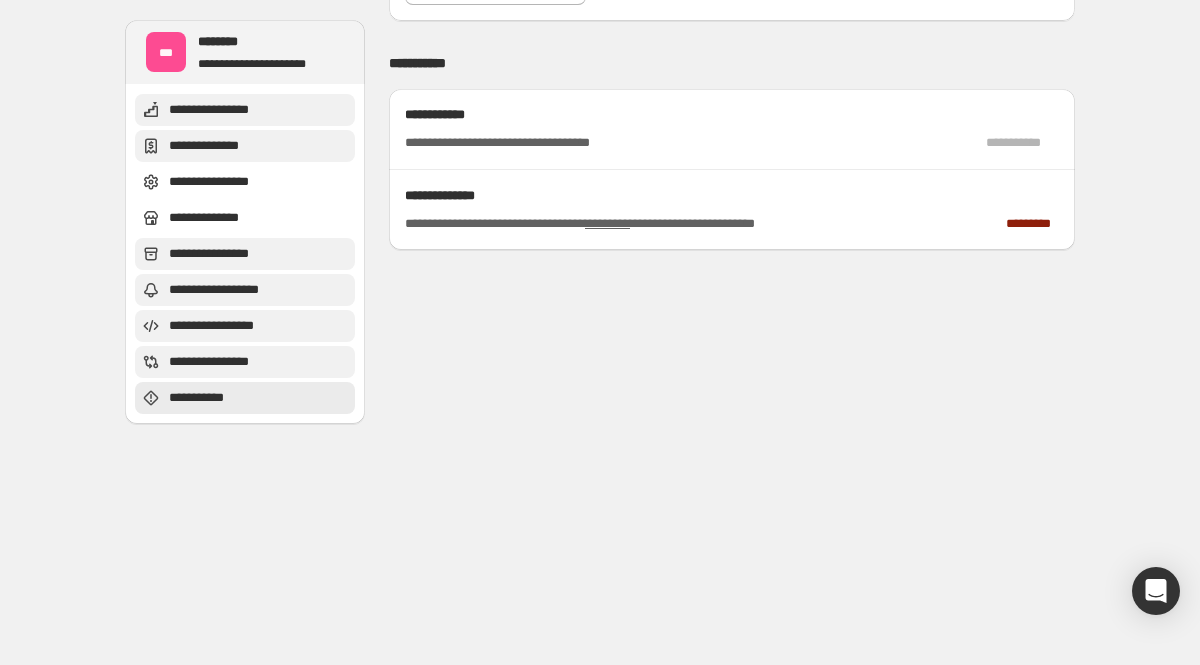 click on "**********" at bounding box center [220, 110] 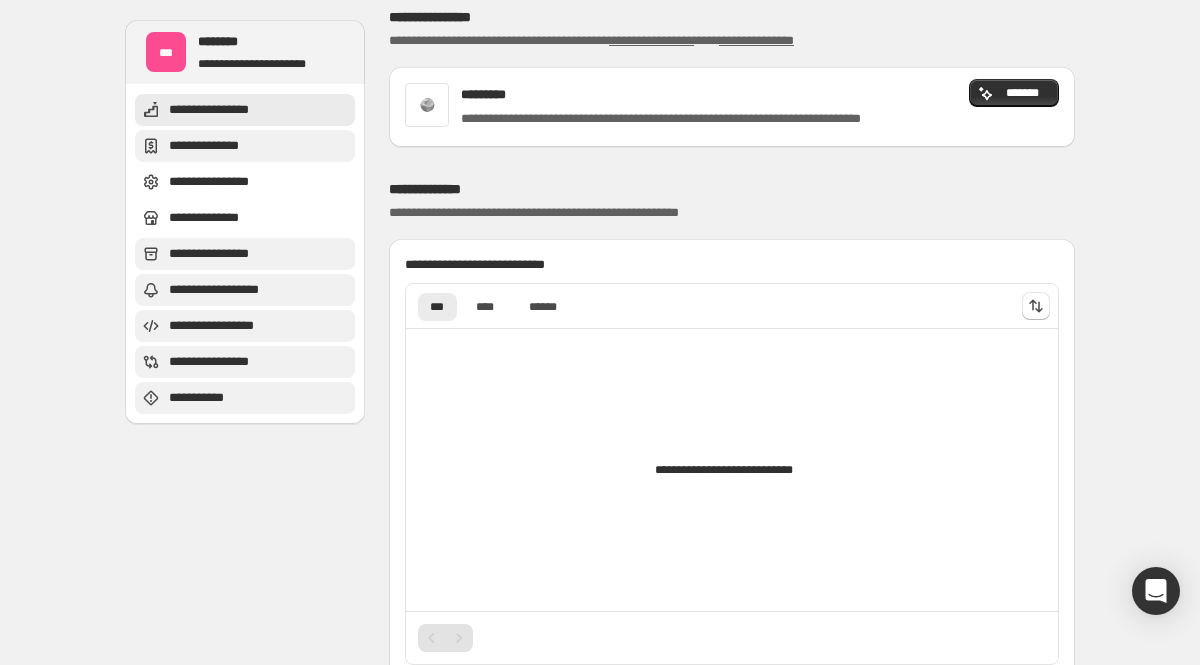 scroll, scrollTop: 0, scrollLeft: 0, axis: both 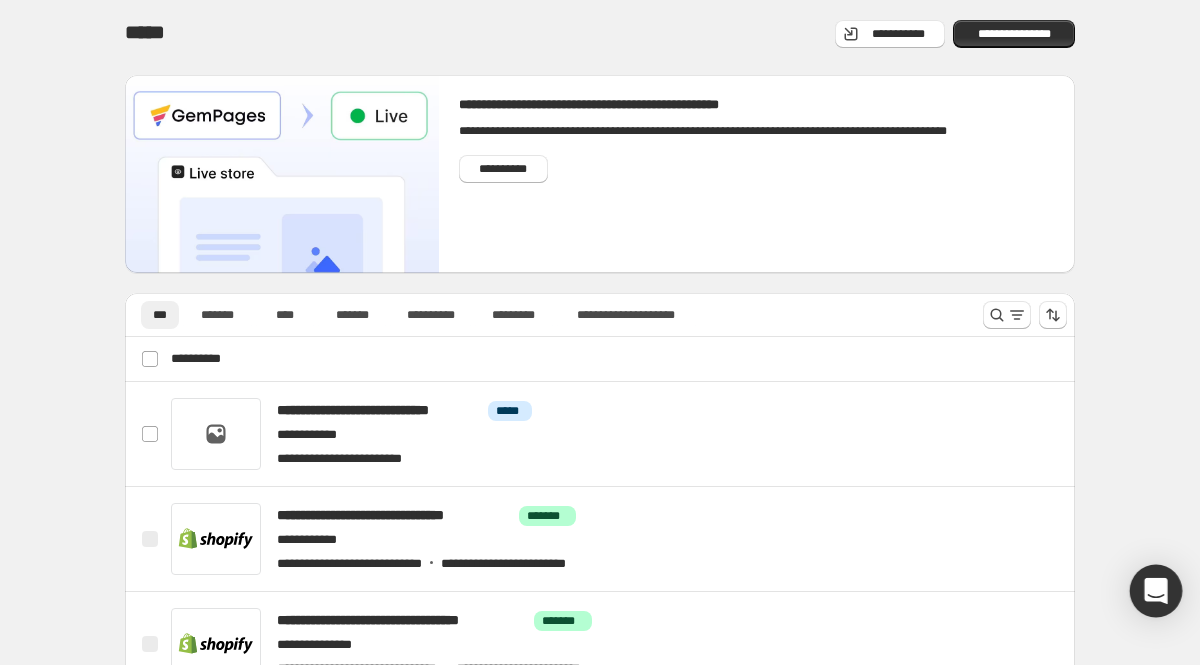 click 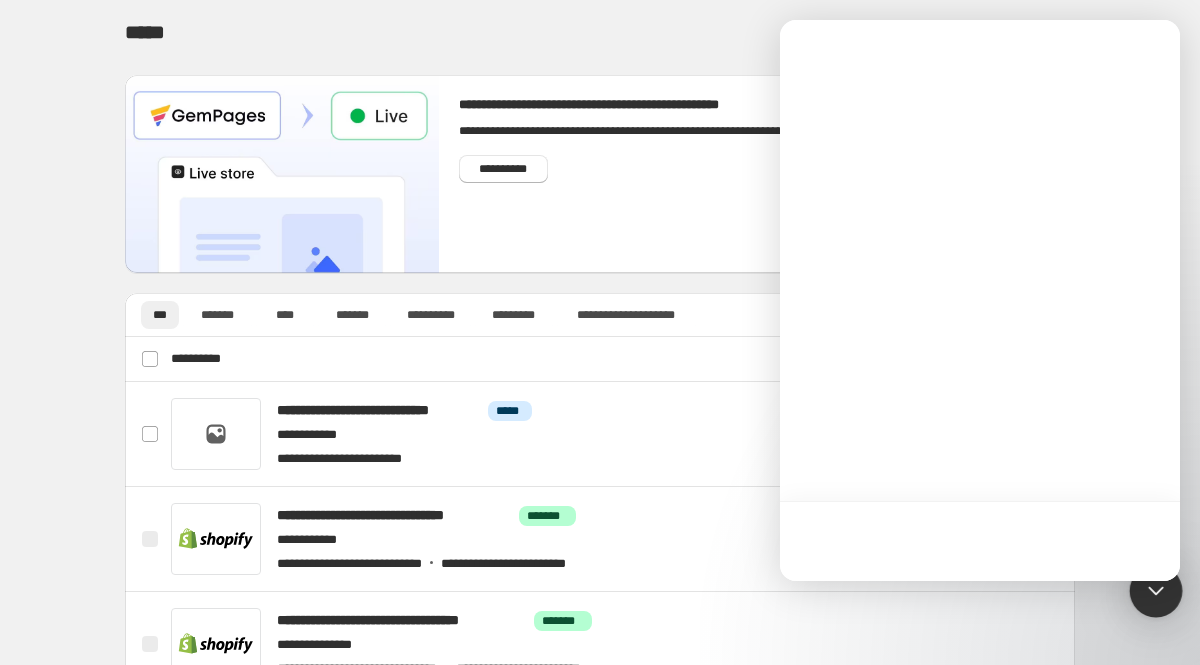 scroll, scrollTop: 0, scrollLeft: 0, axis: both 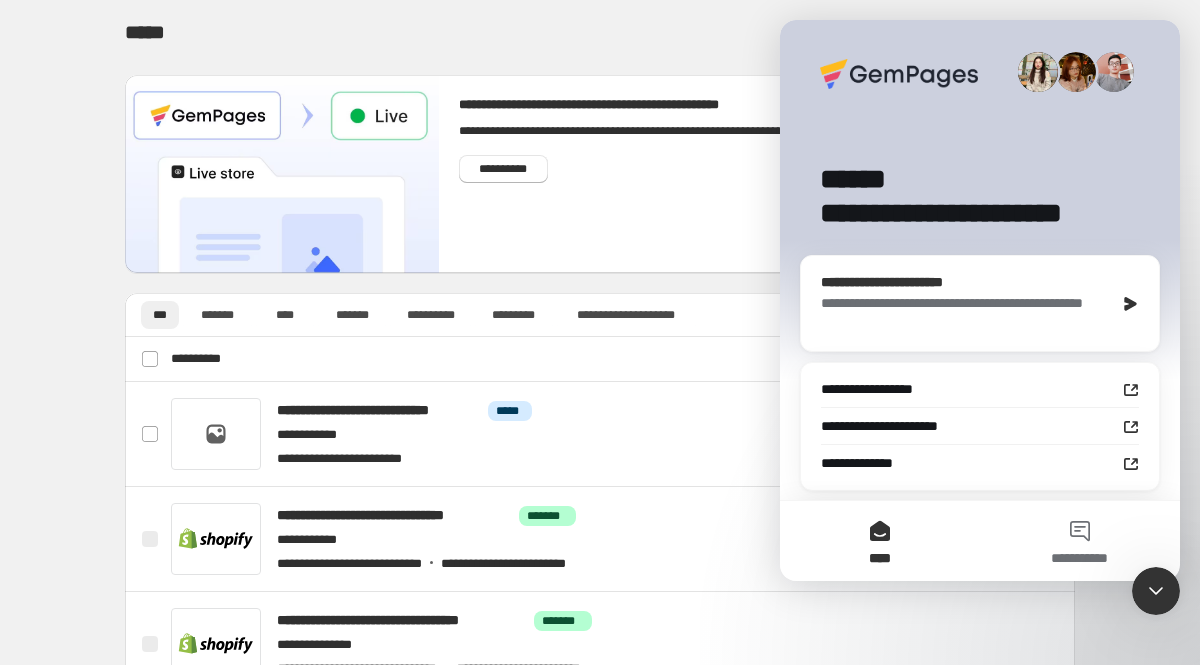 click on "**********" at bounding box center [967, 314] 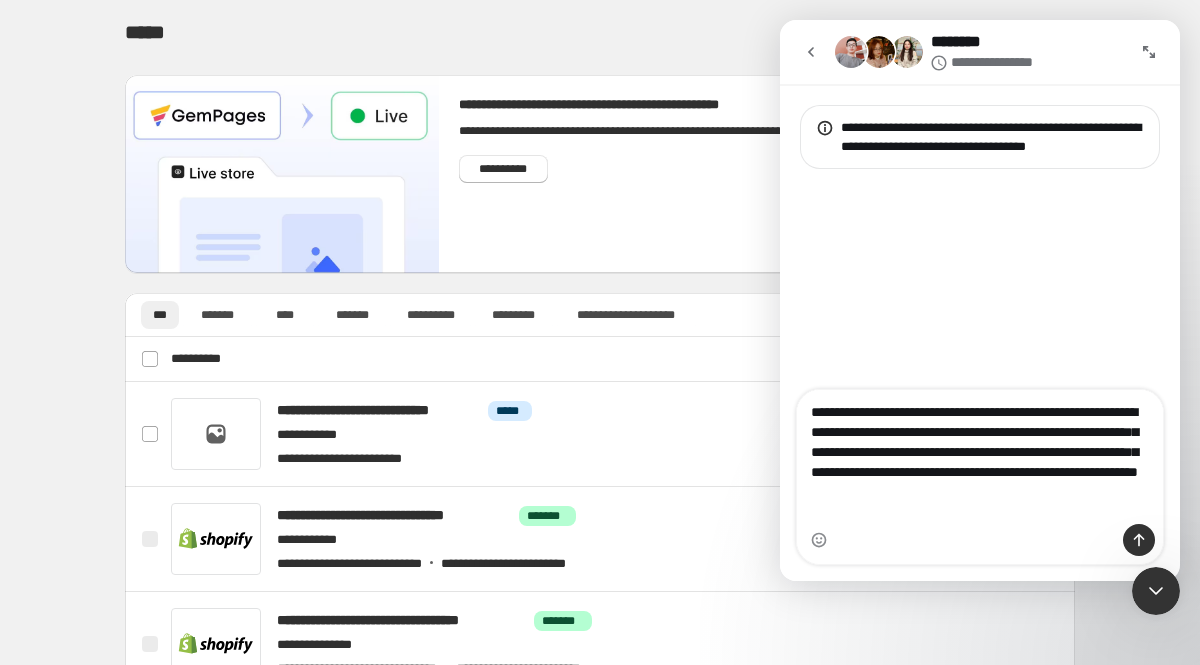type on "**********" 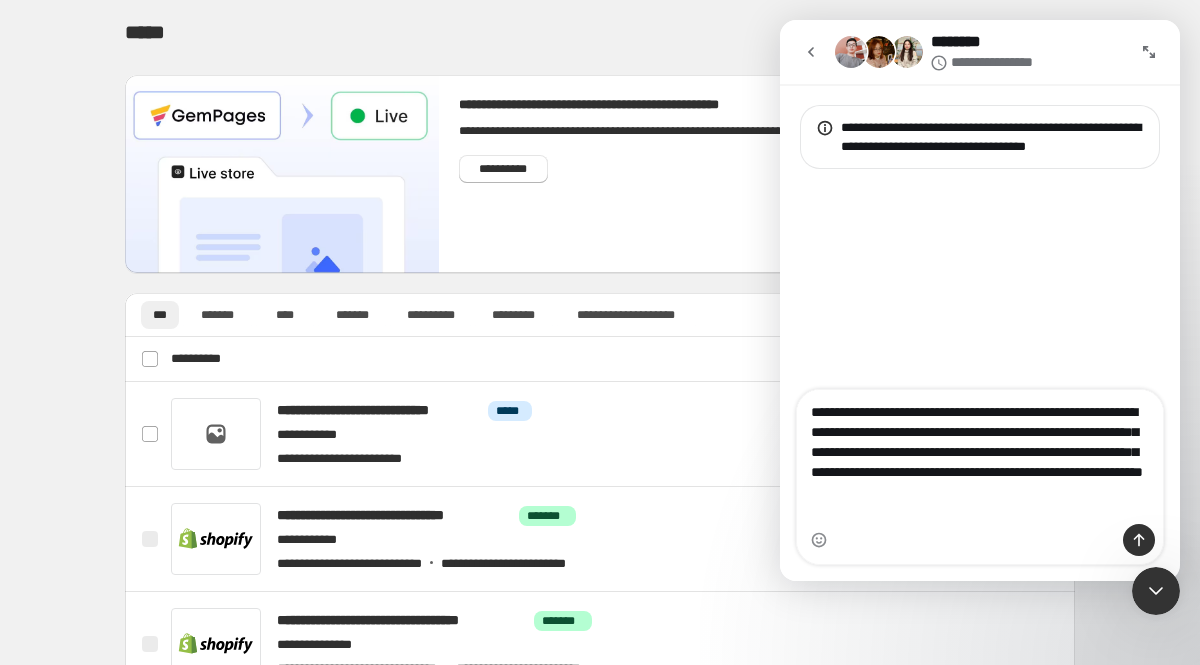 type 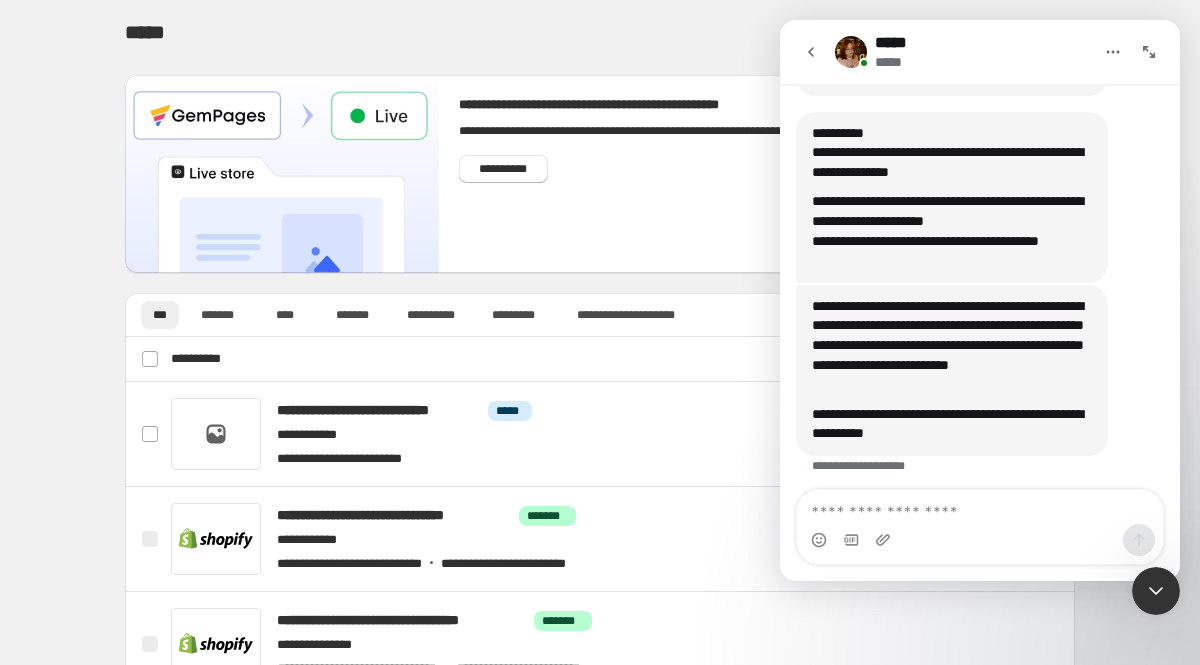 scroll, scrollTop: 745, scrollLeft: 0, axis: vertical 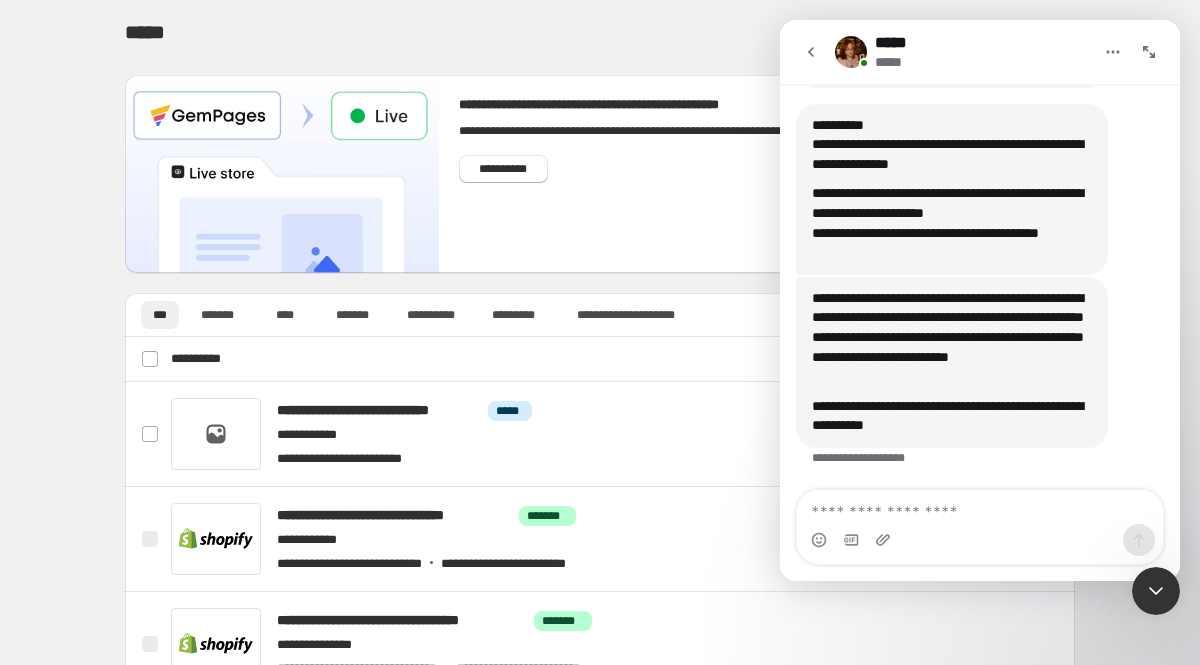 click at bounding box center [980, 507] 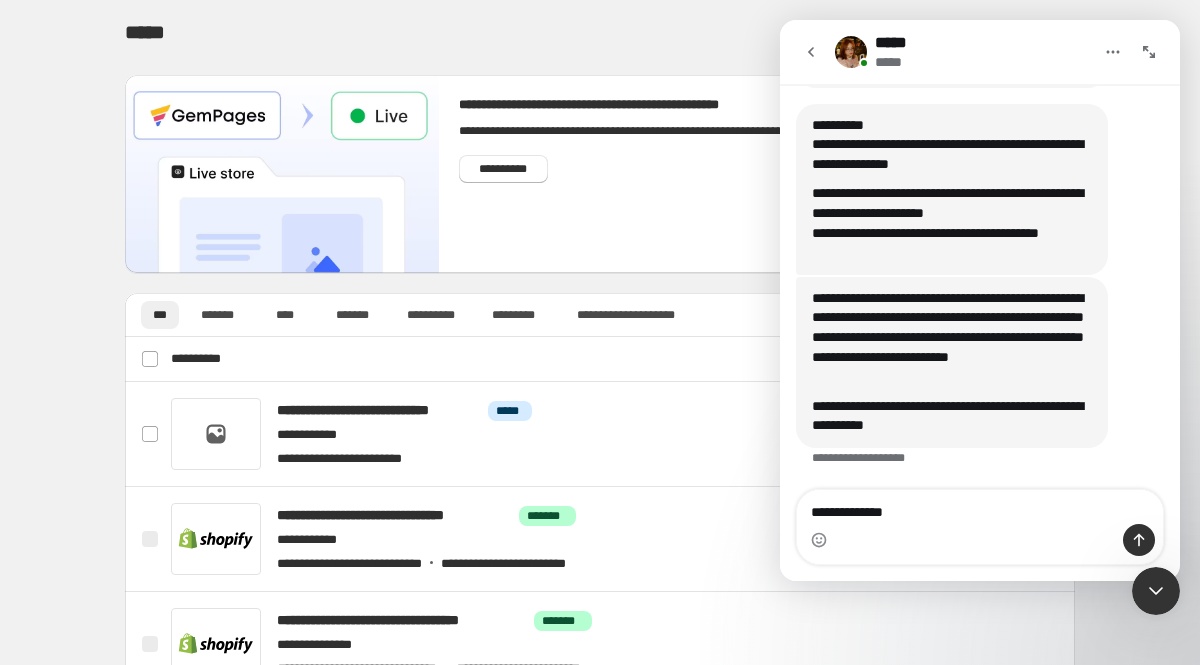 type on "**********" 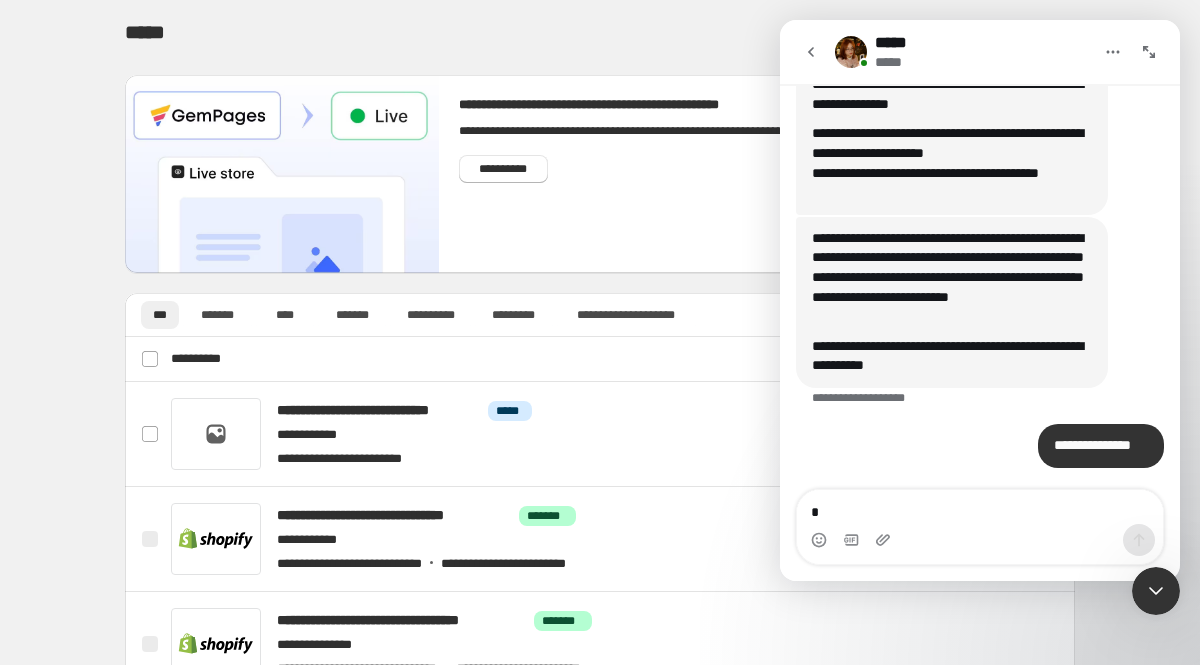 scroll, scrollTop: 805, scrollLeft: 0, axis: vertical 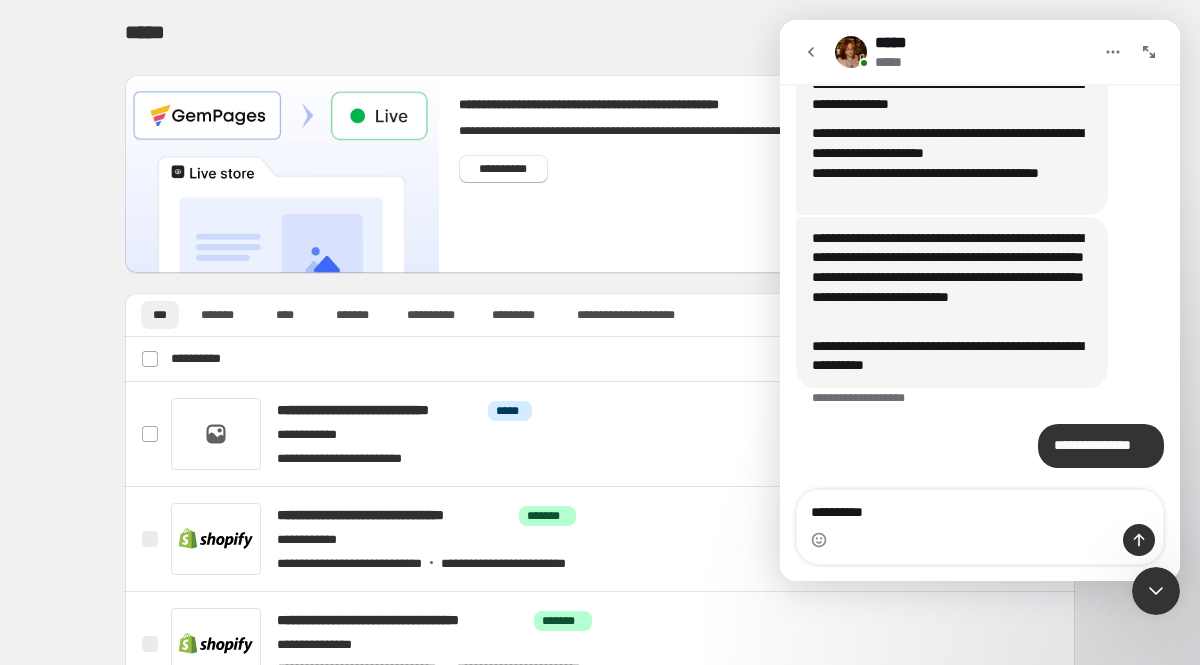 type on "**********" 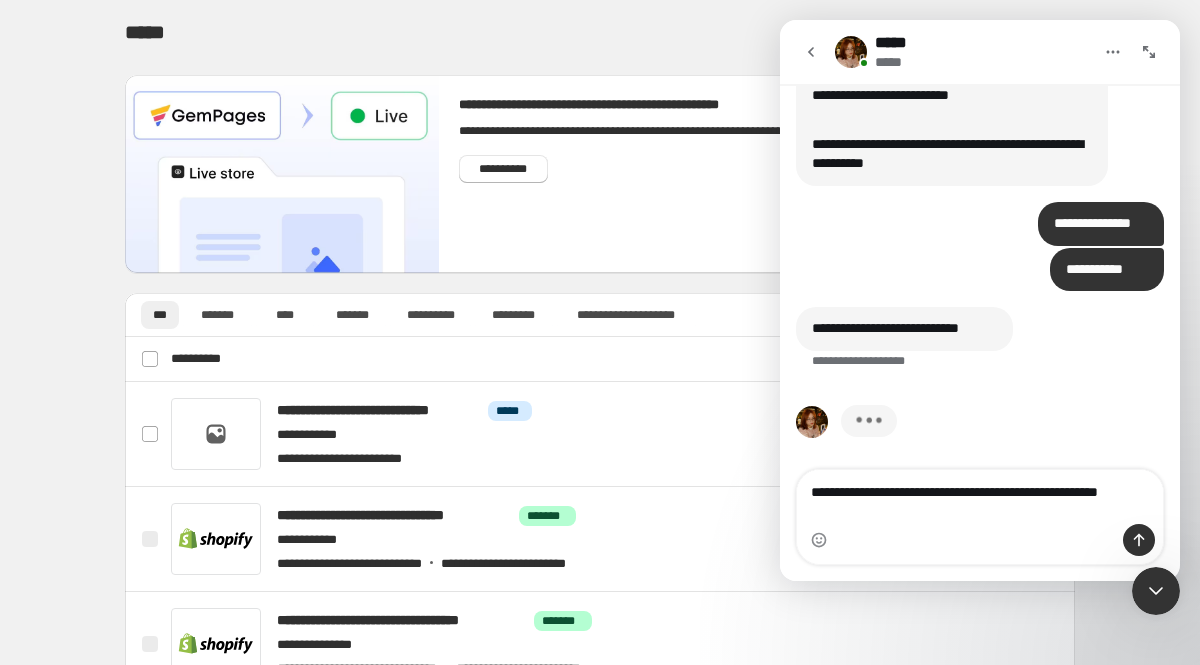 scroll, scrollTop: 1007, scrollLeft: 0, axis: vertical 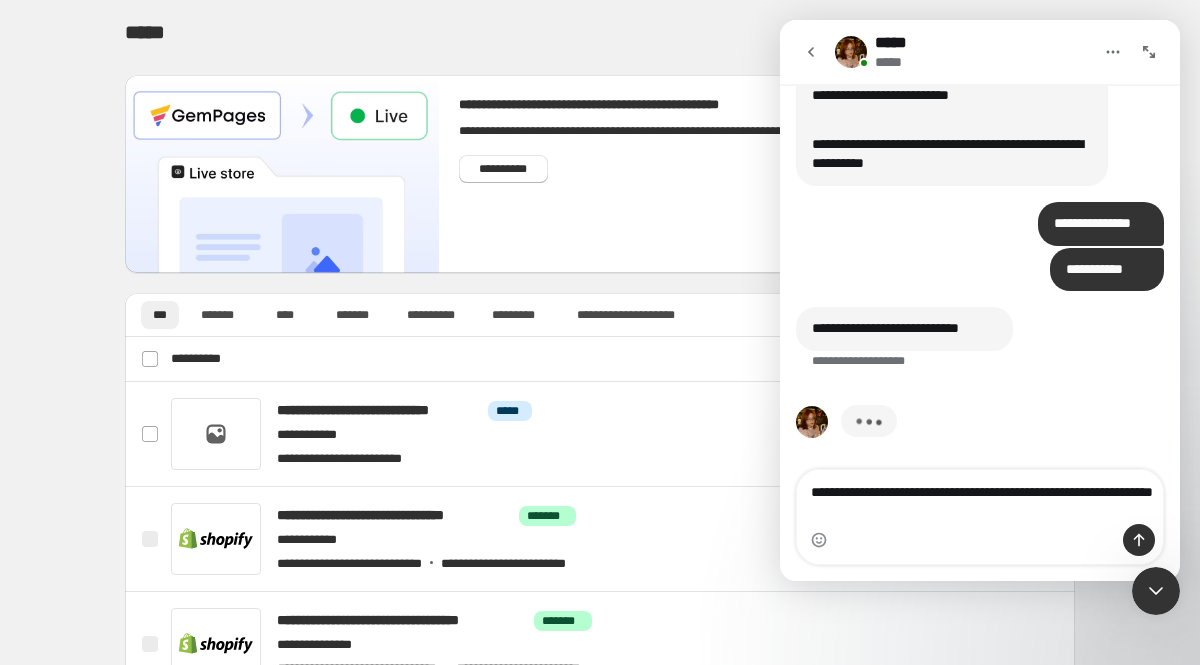 type on "**********" 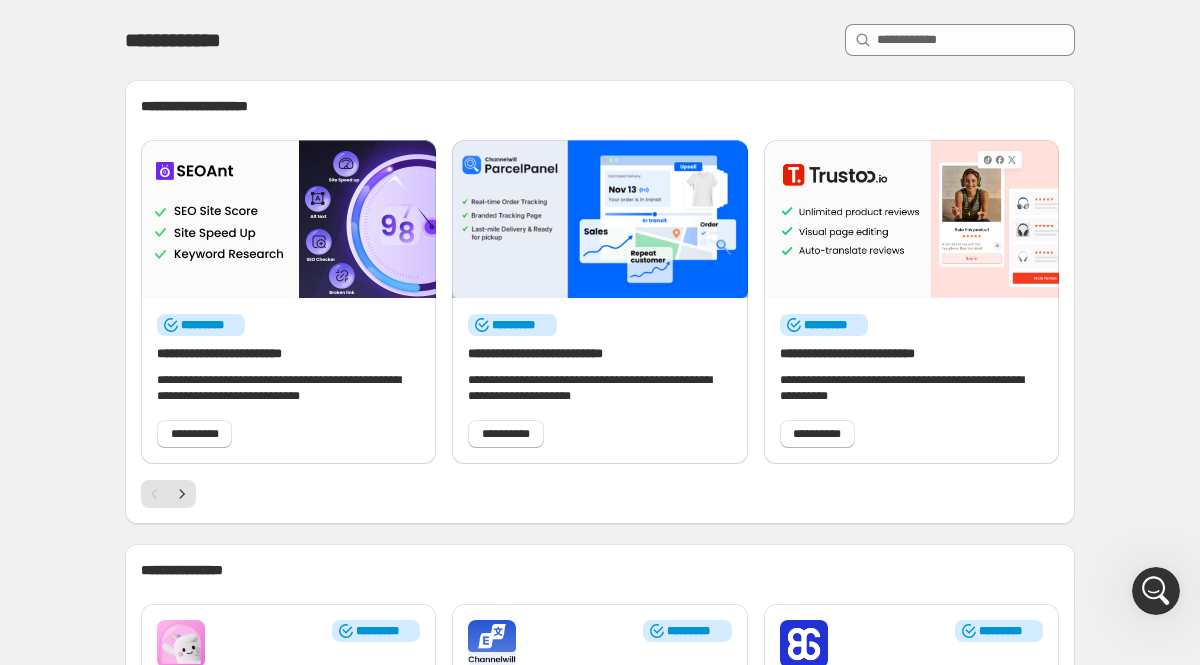 click 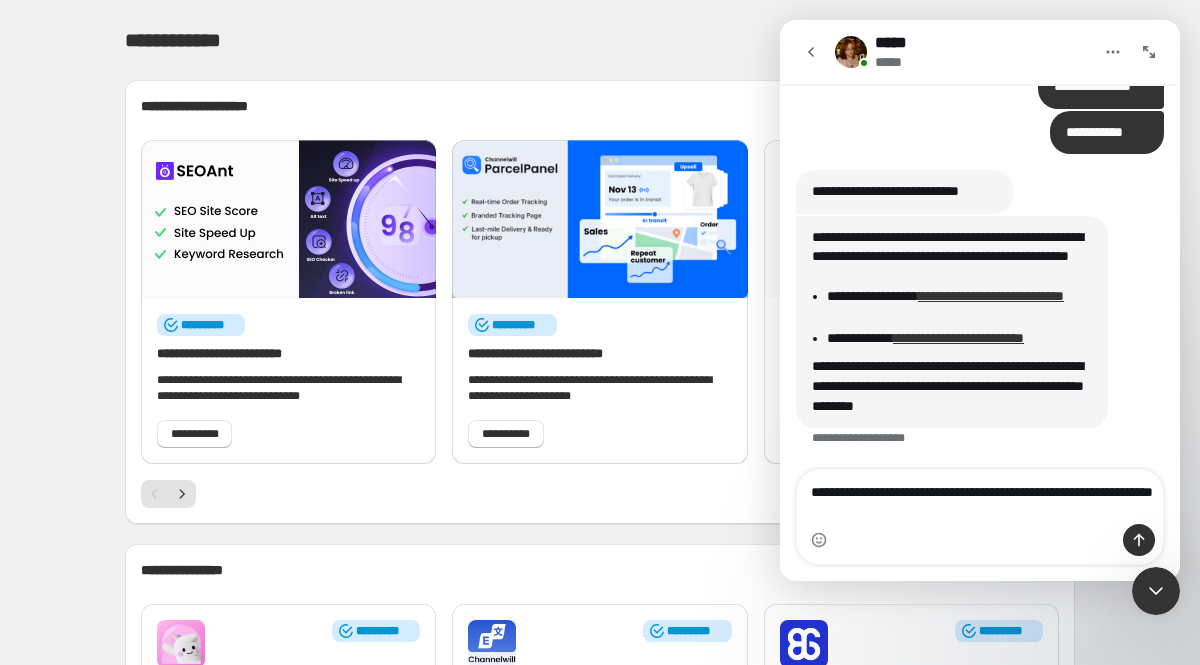 scroll, scrollTop: 1144, scrollLeft: 0, axis: vertical 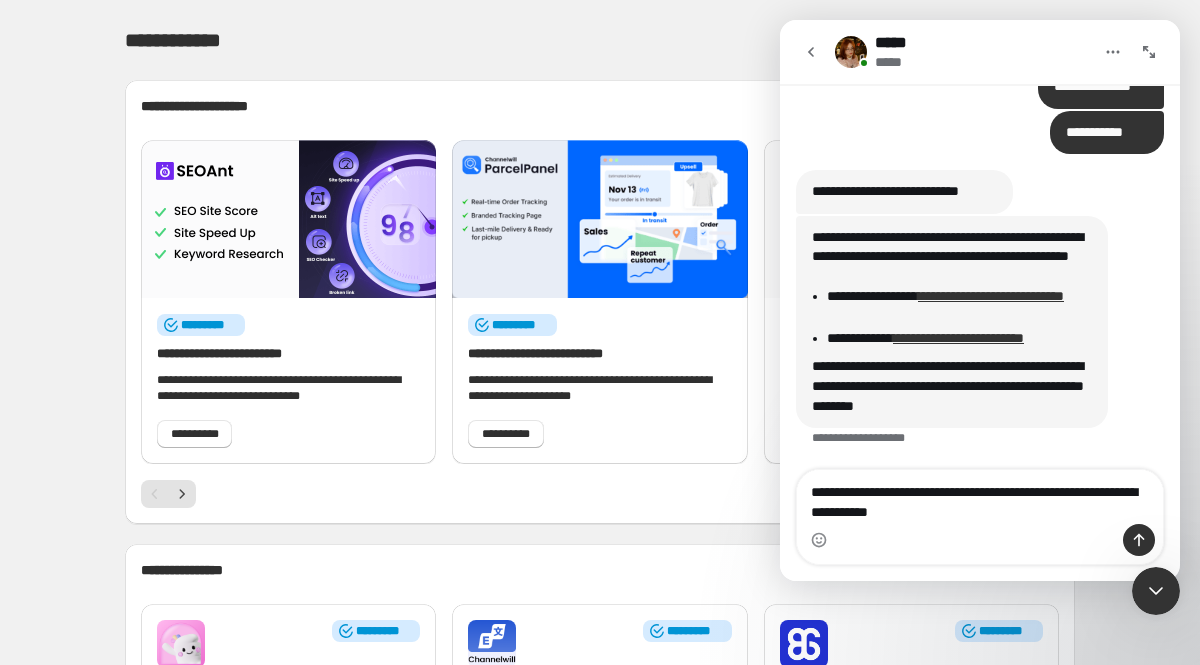 type on "**********" 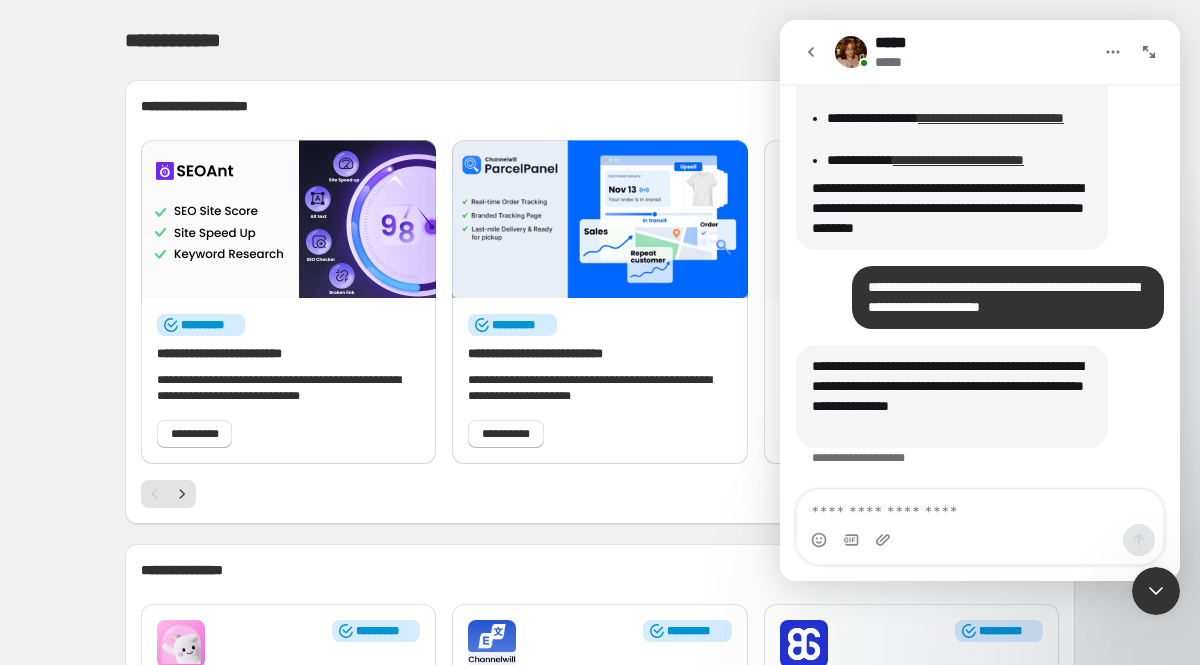 scroll, scrollTop: 1322, scrollLeft: 0, axis: vertical 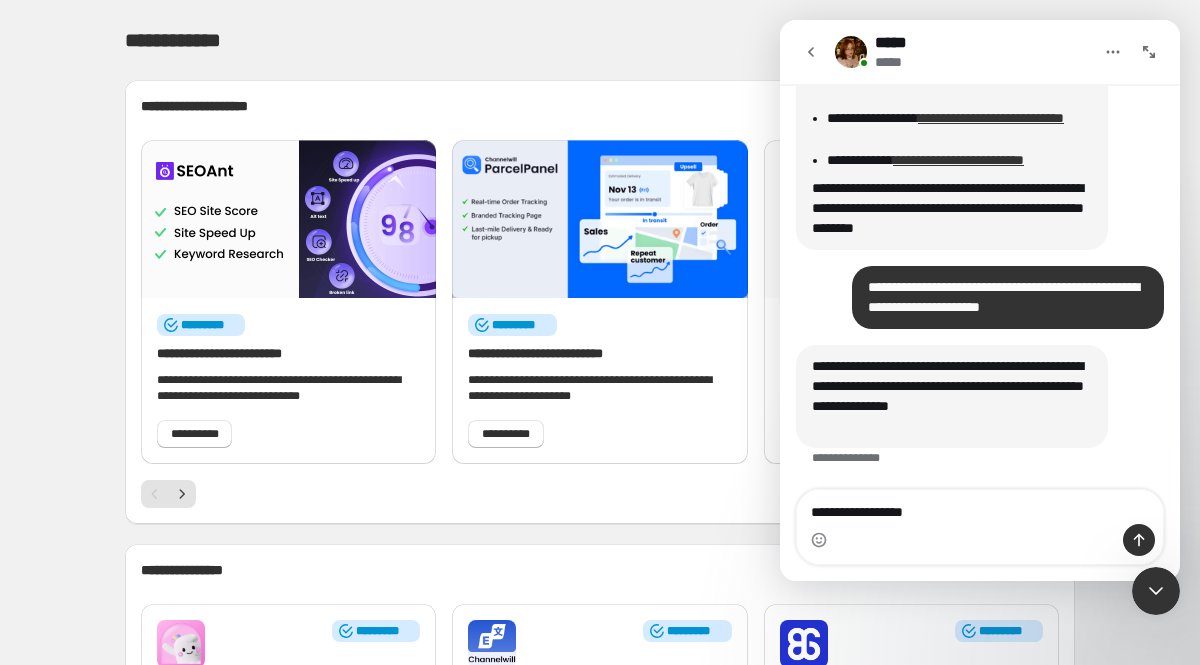 type on "**********" 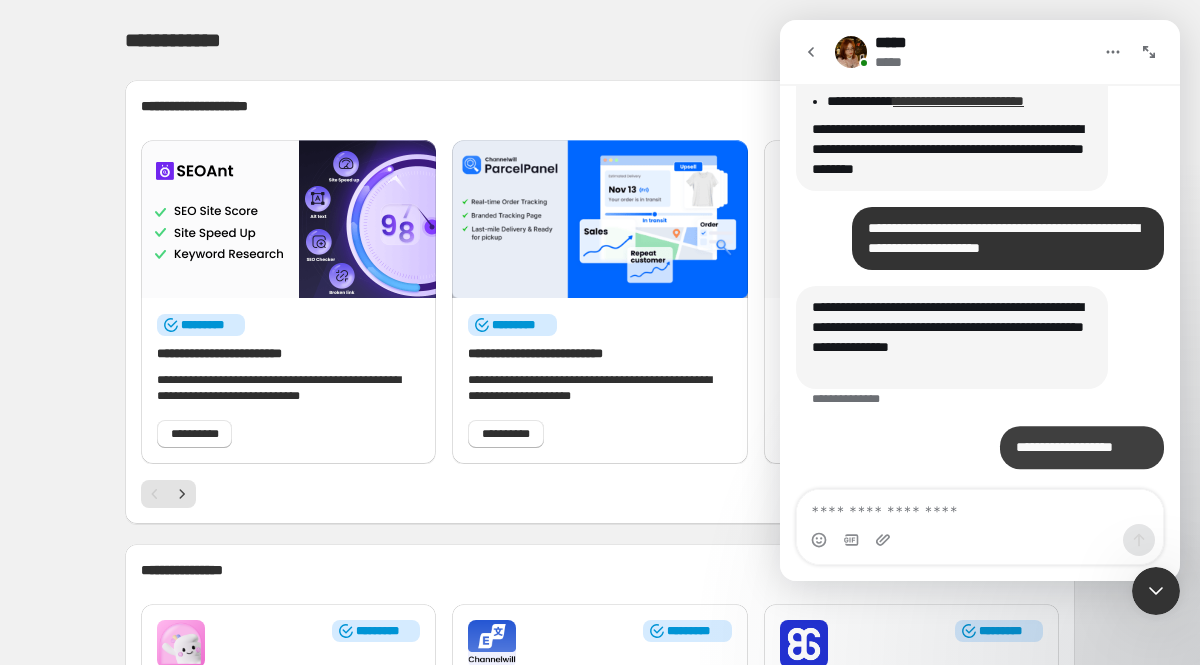 scroll, scrollTop: 1381, scrollLeft: 0, axis: vertical 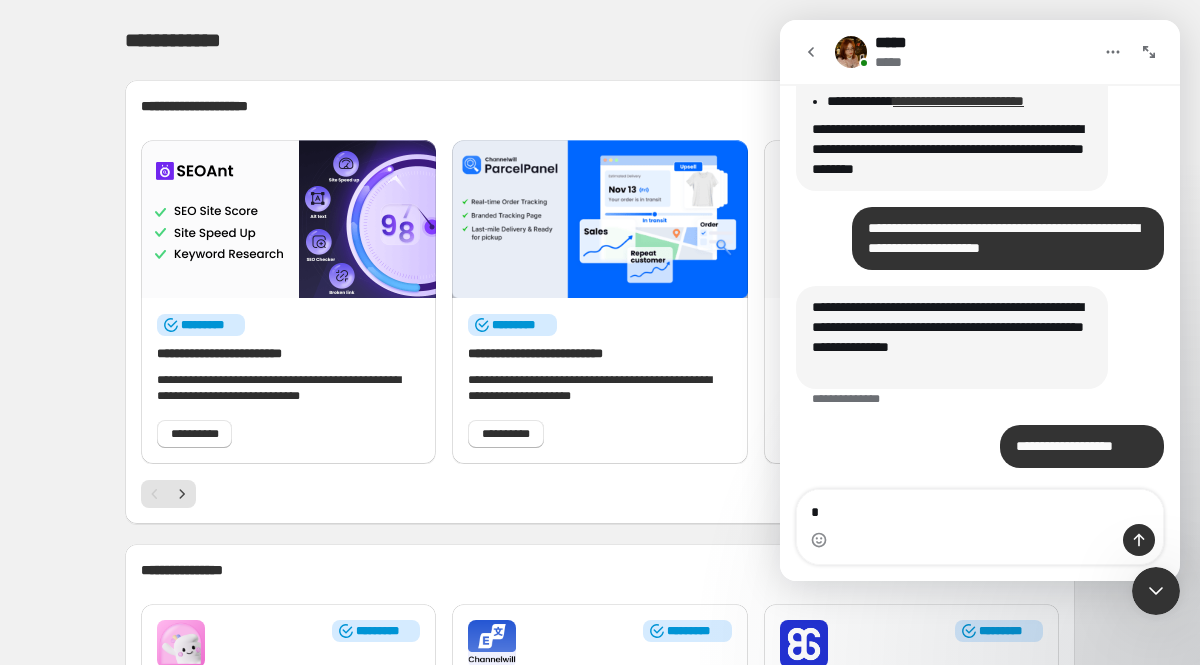 type on "**" 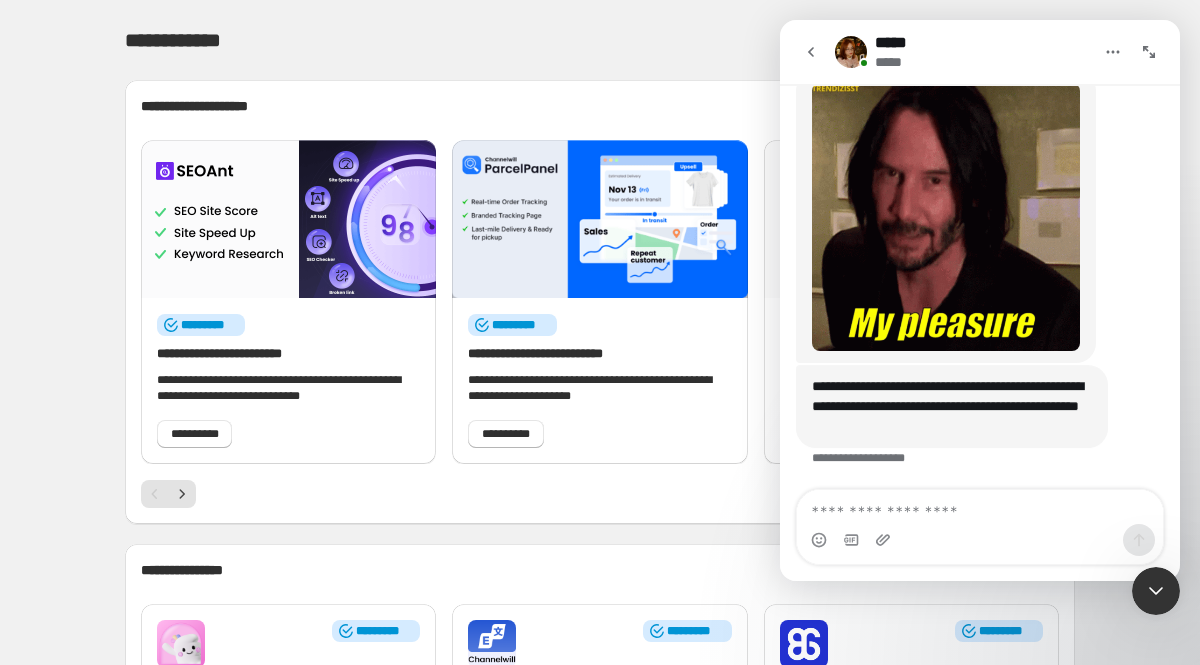 scroll, scrollTop: 1820, scrollLeft: 0, axis: vertical 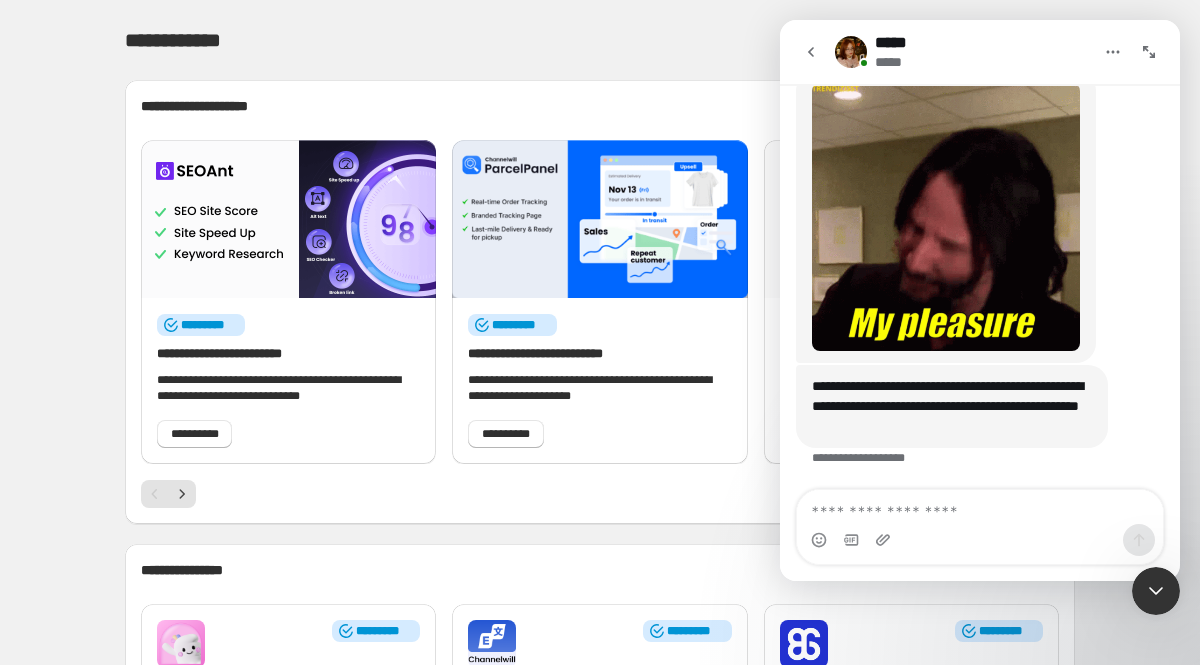 click at bounding box center [980, 507] 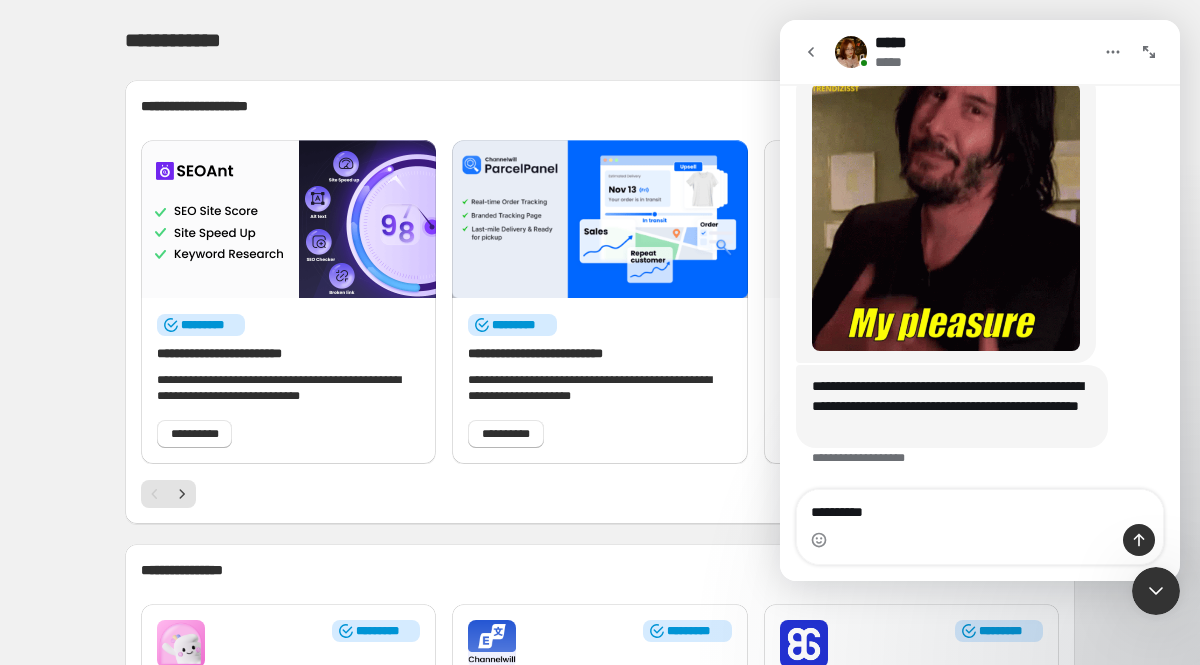 type on "**********" 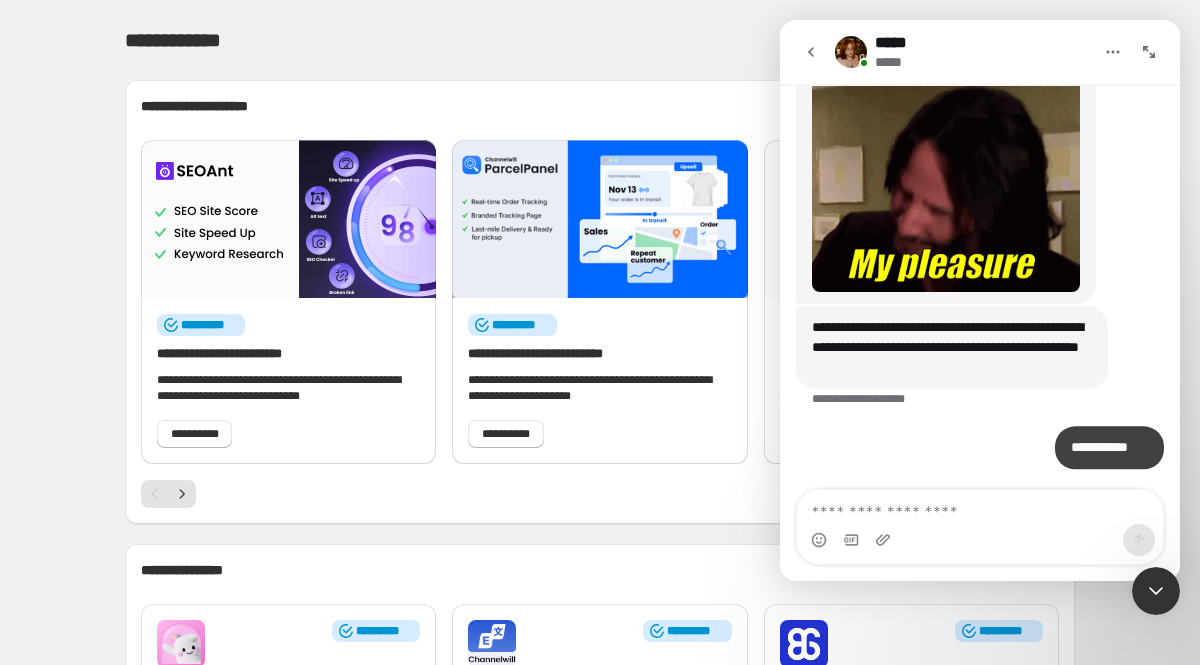 scroll, scrollTop: 1879, scrollLeft: 0, axis: vertical 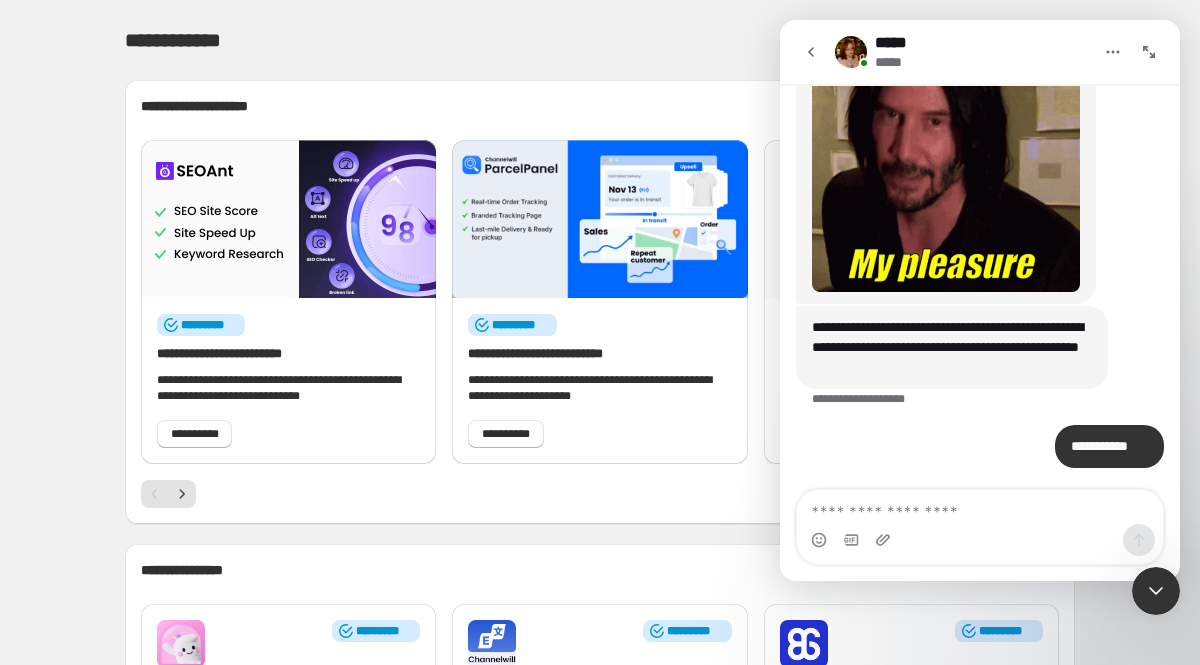 type 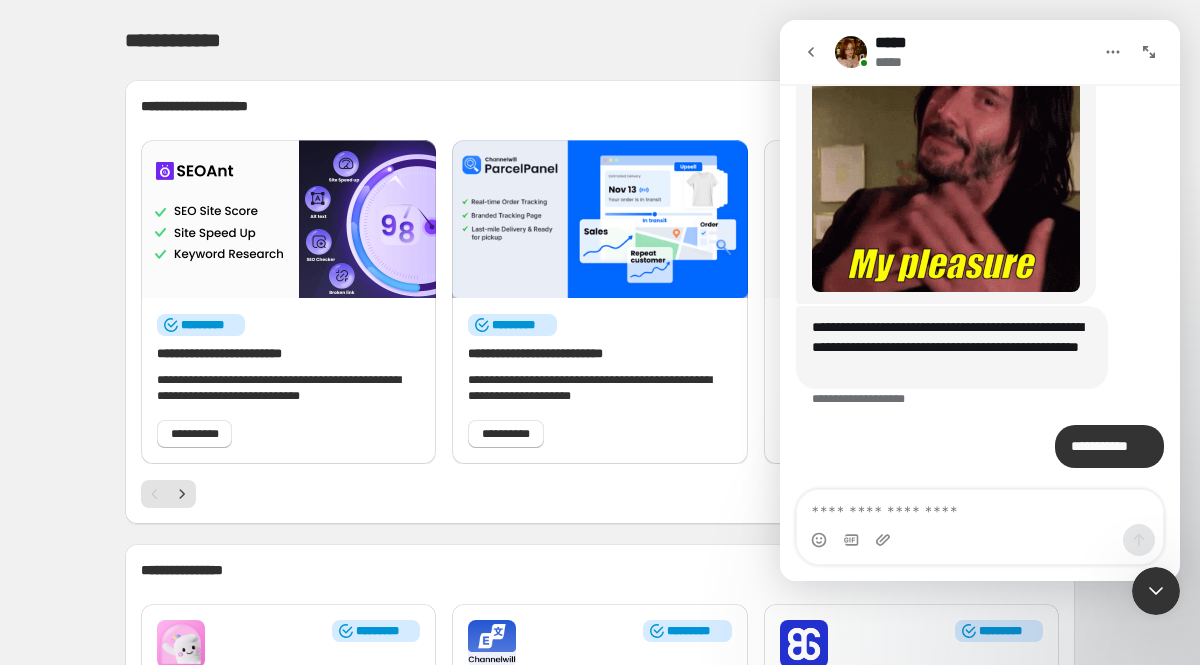 click 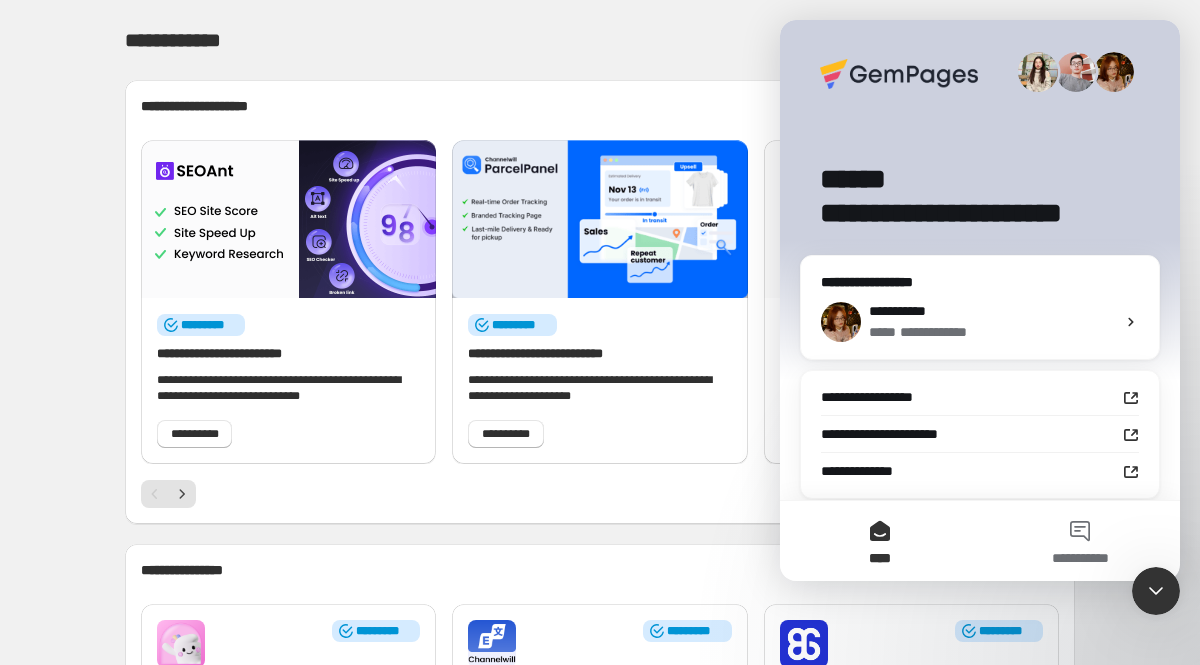 scroll, scrollTop: 0, scrollLeft: 0, axis: both 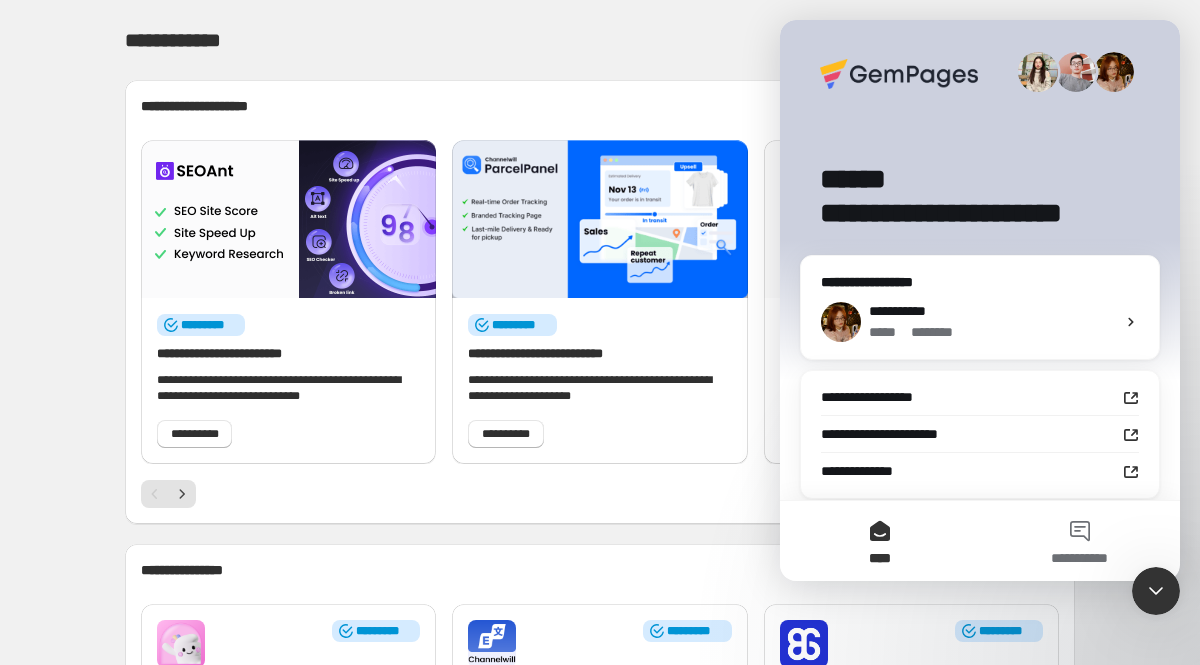 click 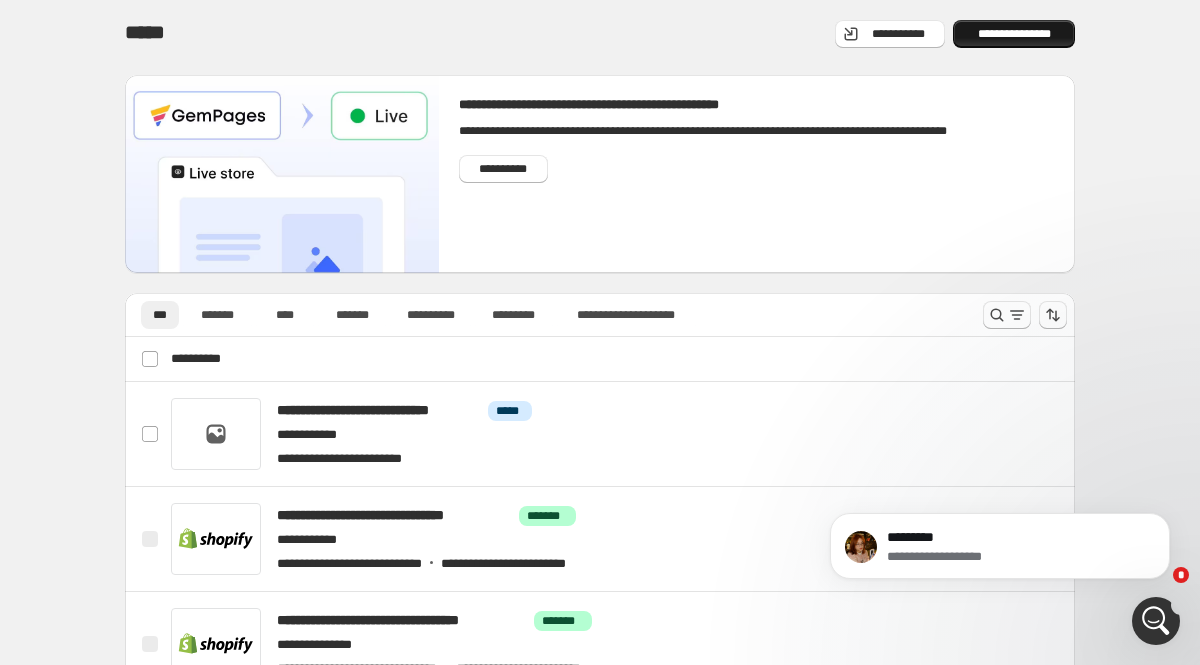 scroll, scrollTop: 0, scrollLeft: 0, axis: both 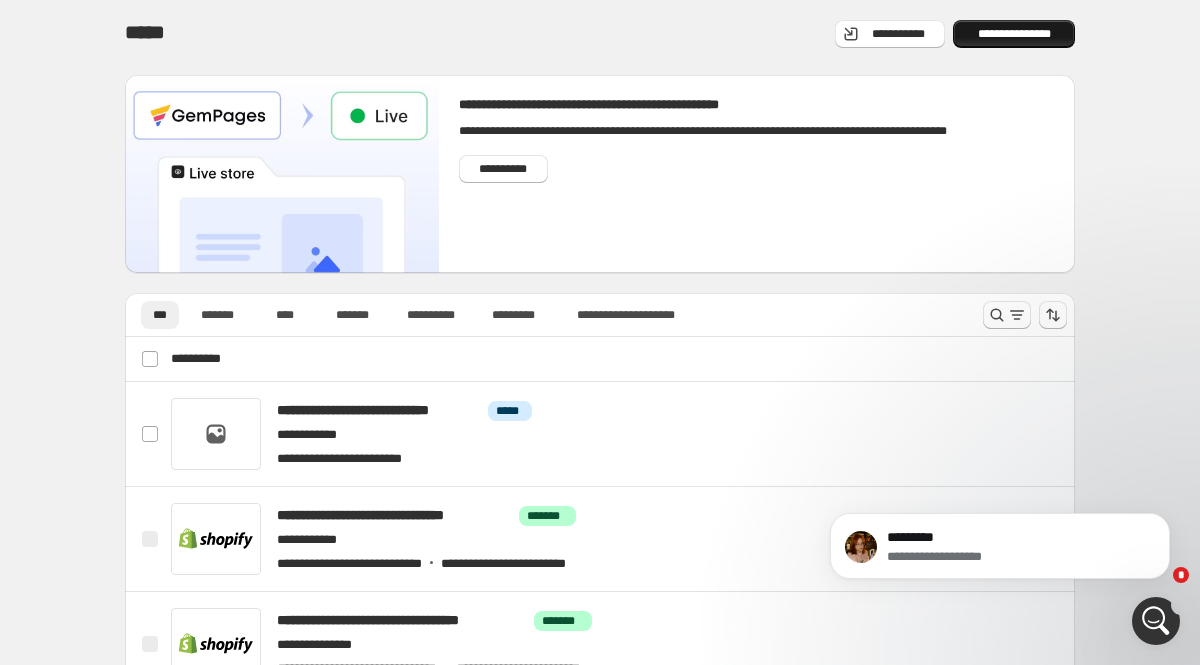 click on "**********" at bounding box center (1014, 34) 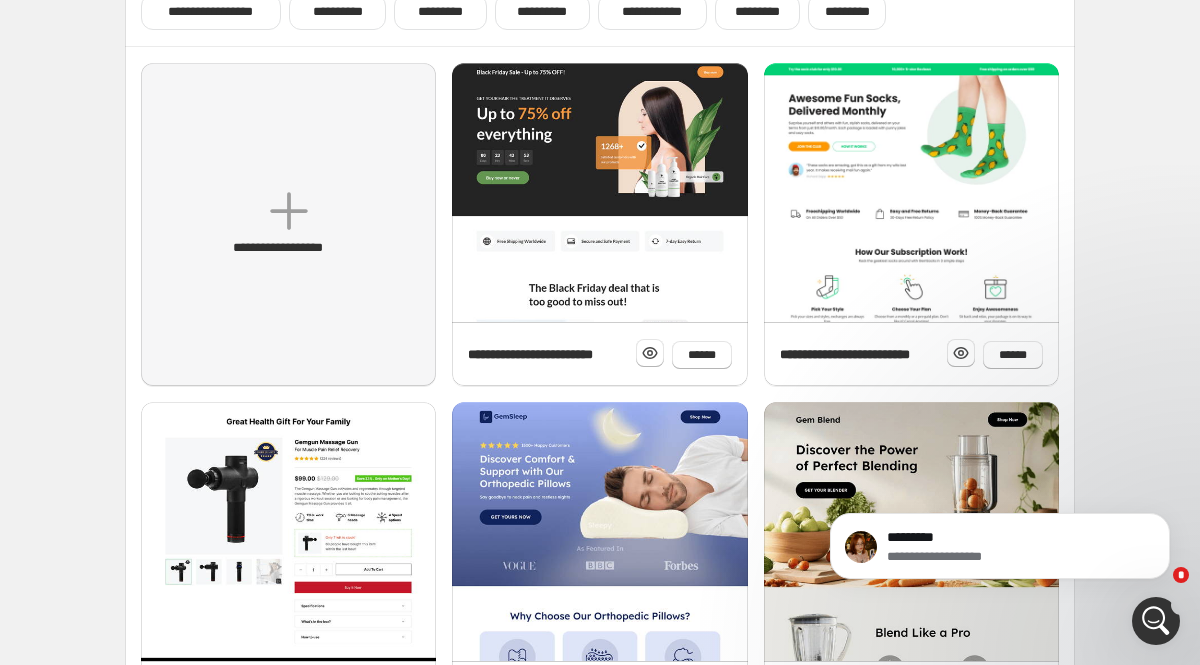 scroll, scrollTop: 206, scrollLeft: 0, axis: vertical 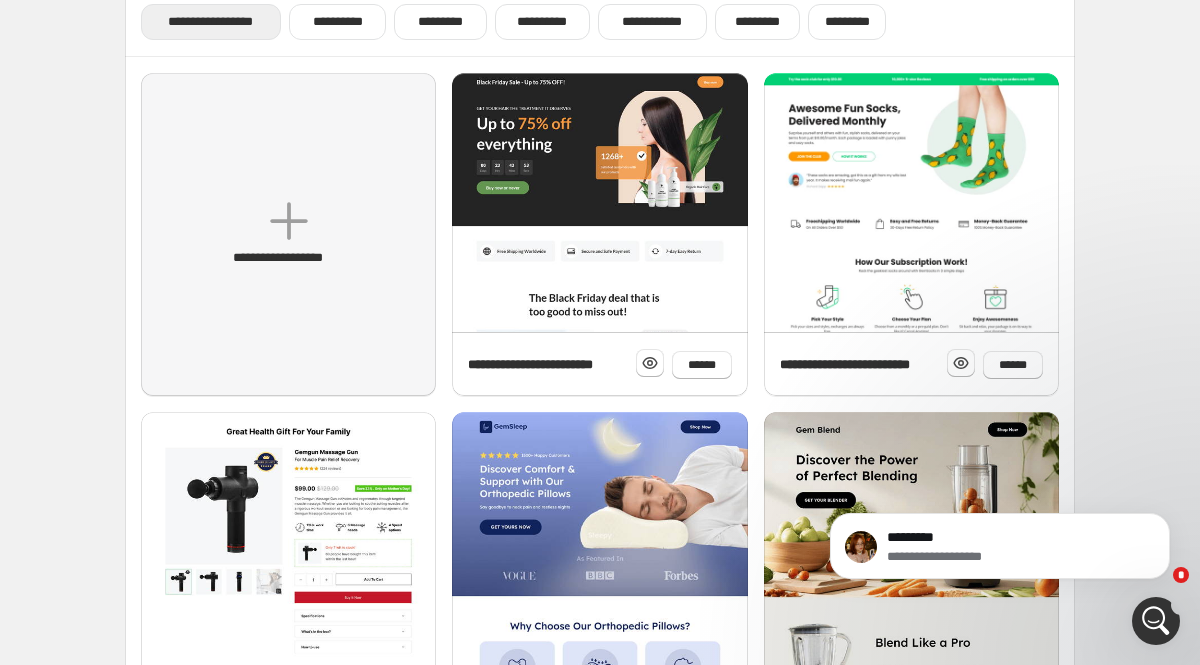 click on "**********" at bounding box center (211, 22) 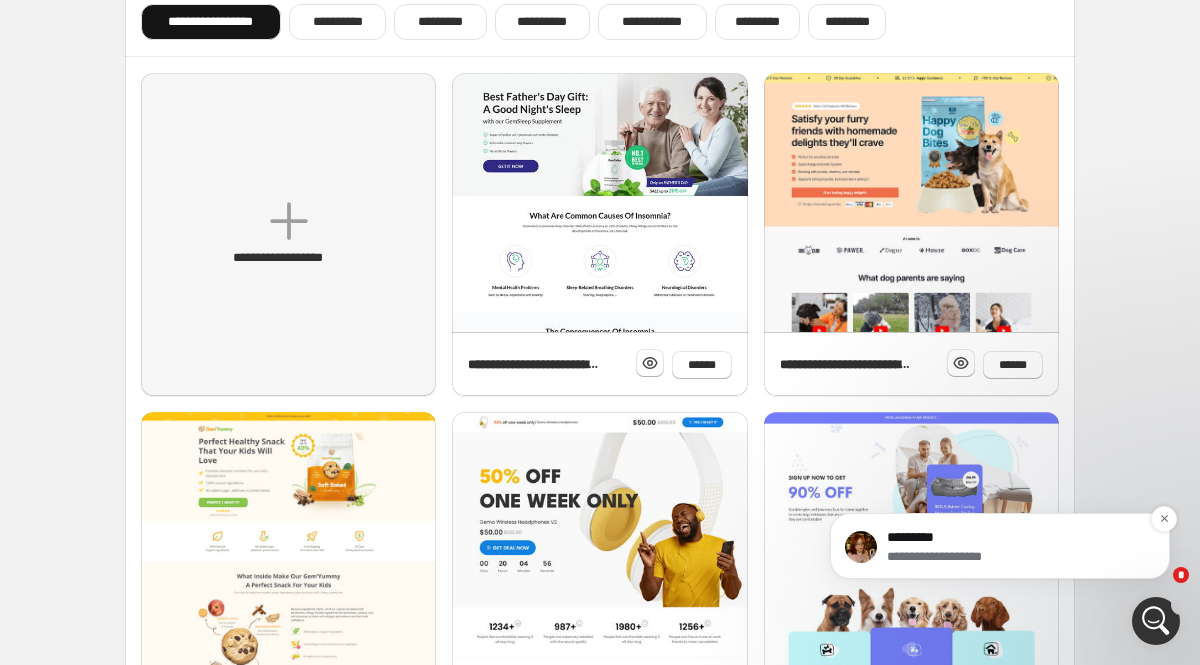 click on "*********" at bounding box center (1016, 538) 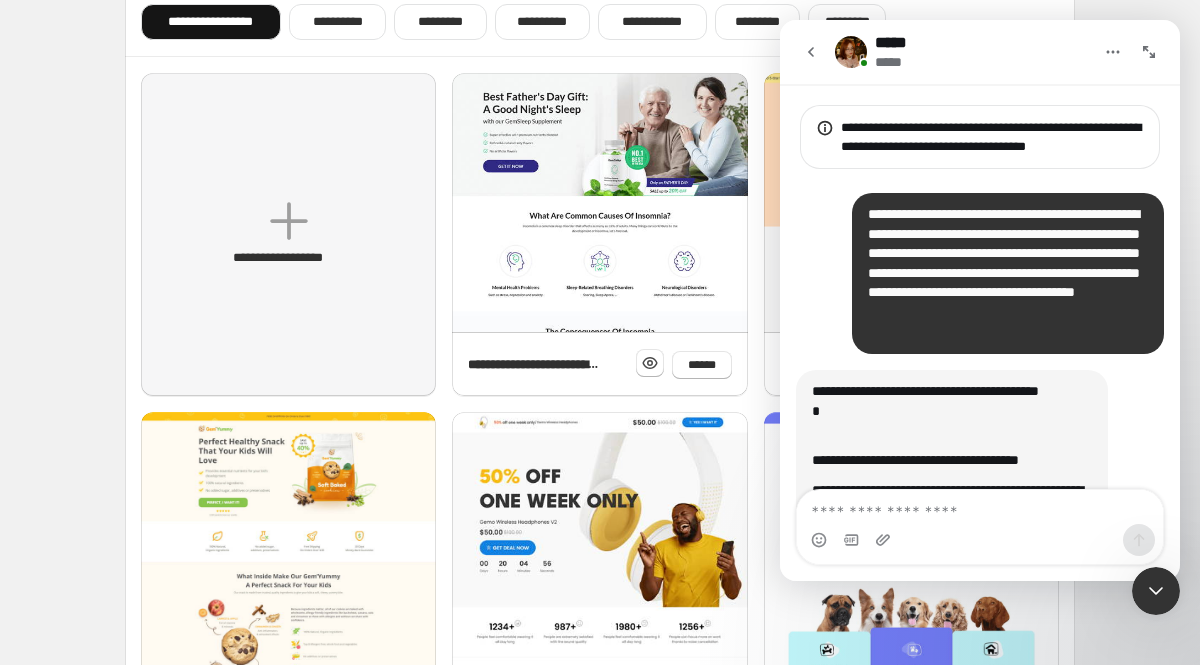 scroll, scrollTop: 131, scrollLeft: 0, axis: vertical 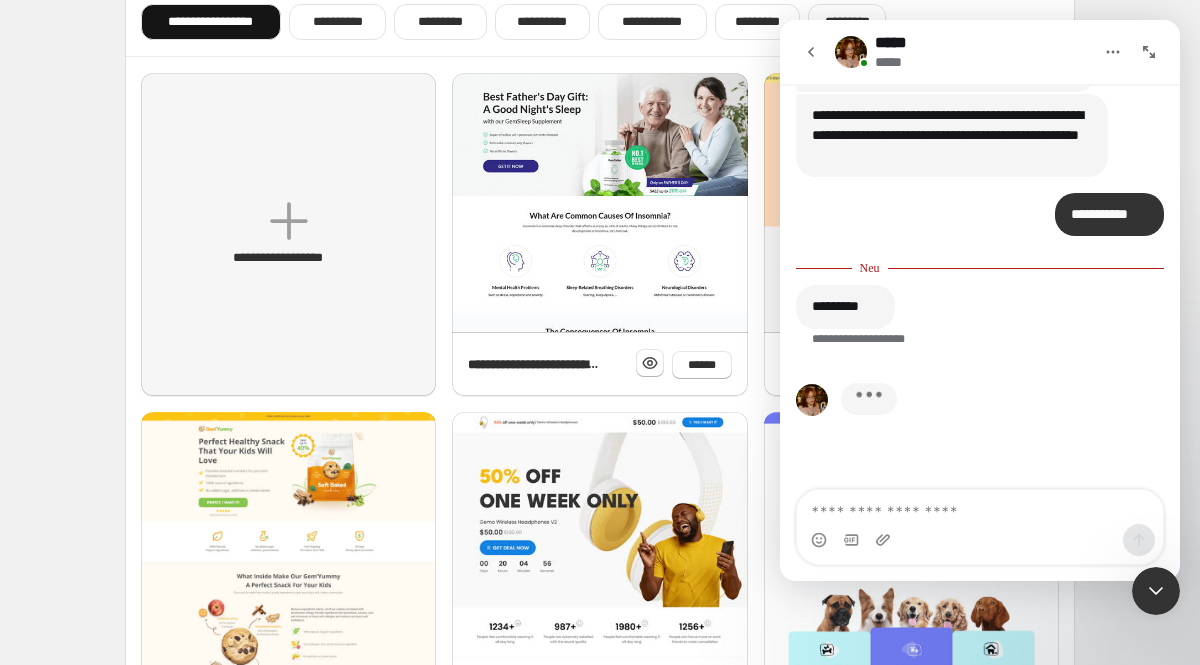 click 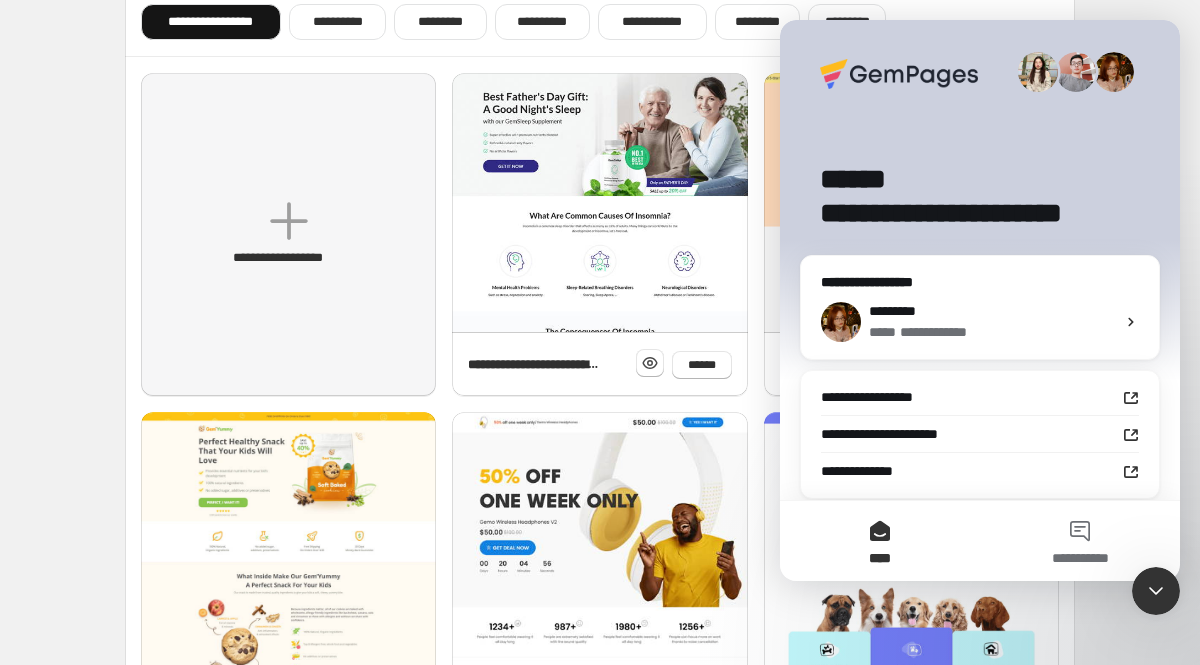 scroll, scrollTop: 0, scrollLeft: 0, axis: both 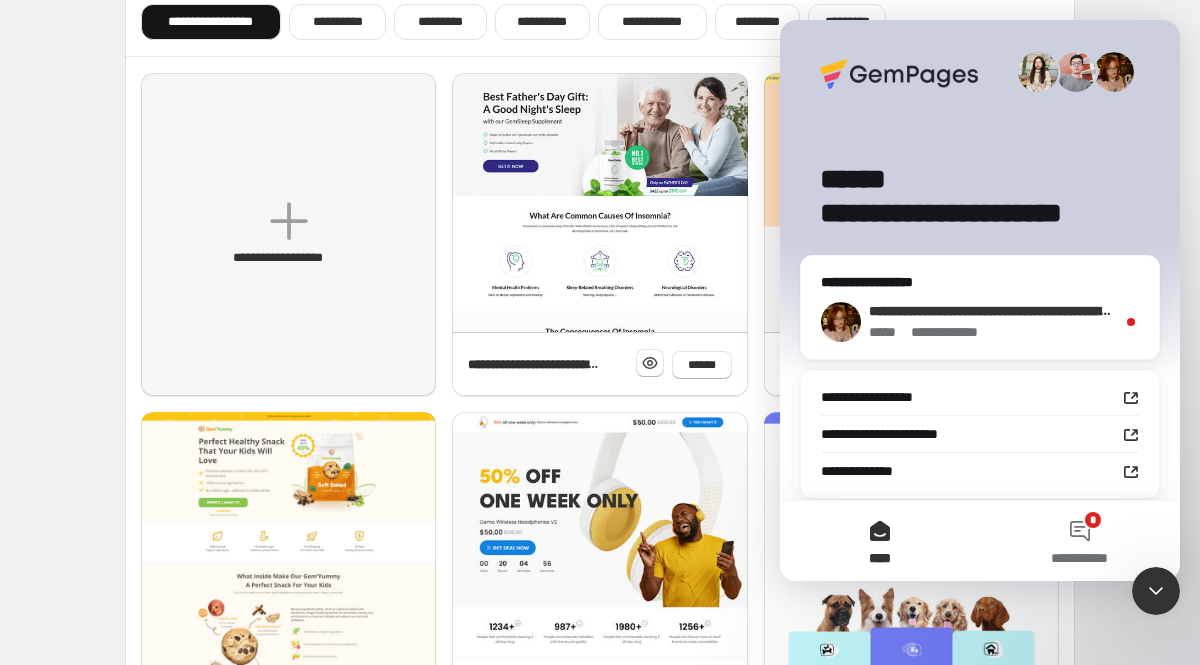 click on "[NUMBER] [STREET]" at bounding box center [992, 332] 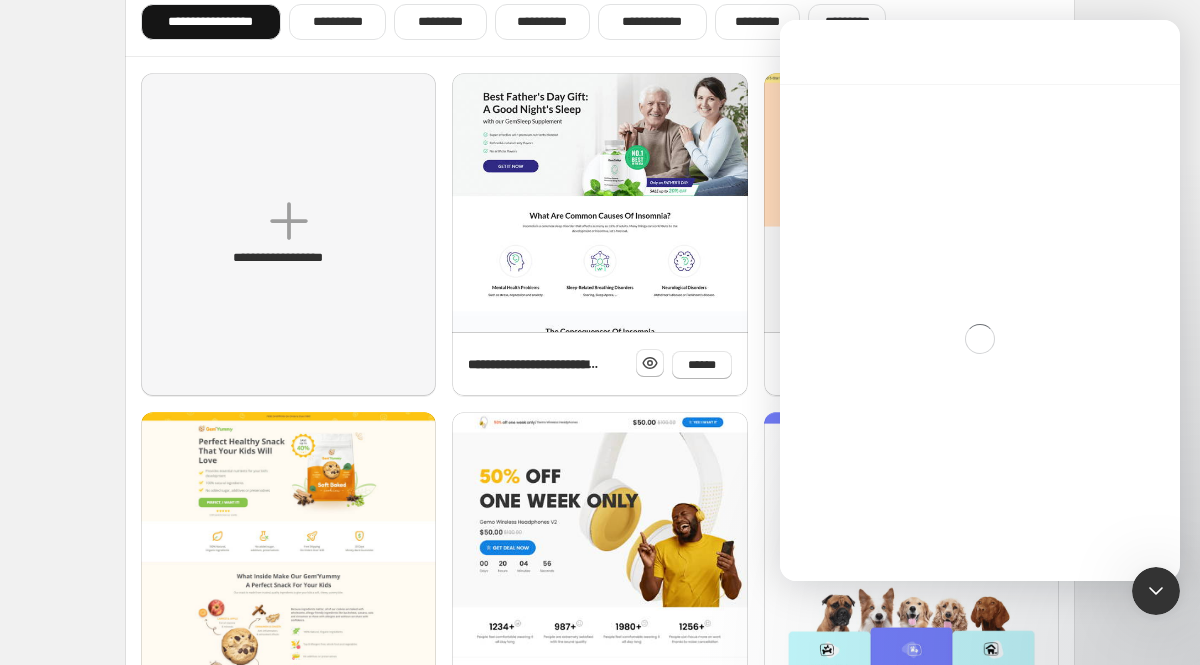 scroll, scrollTop: 3, scrollLeft: 0, axis: vertical 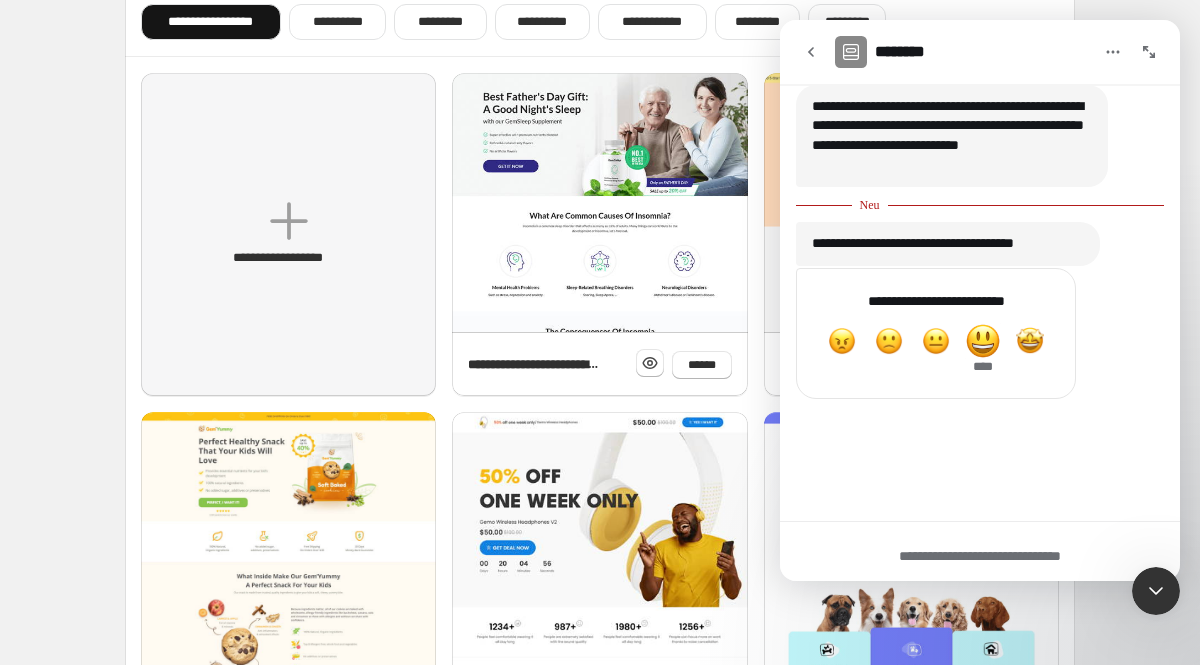 click at bounding box center [983, 341] 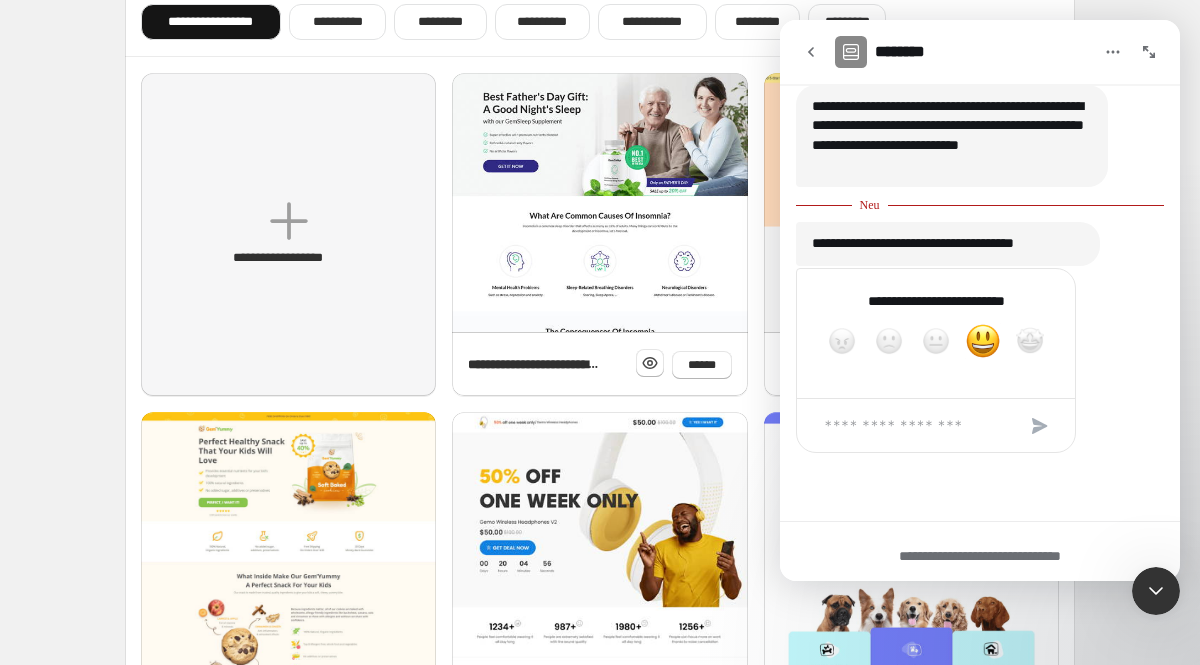 click at bounding box center [1040, 426] 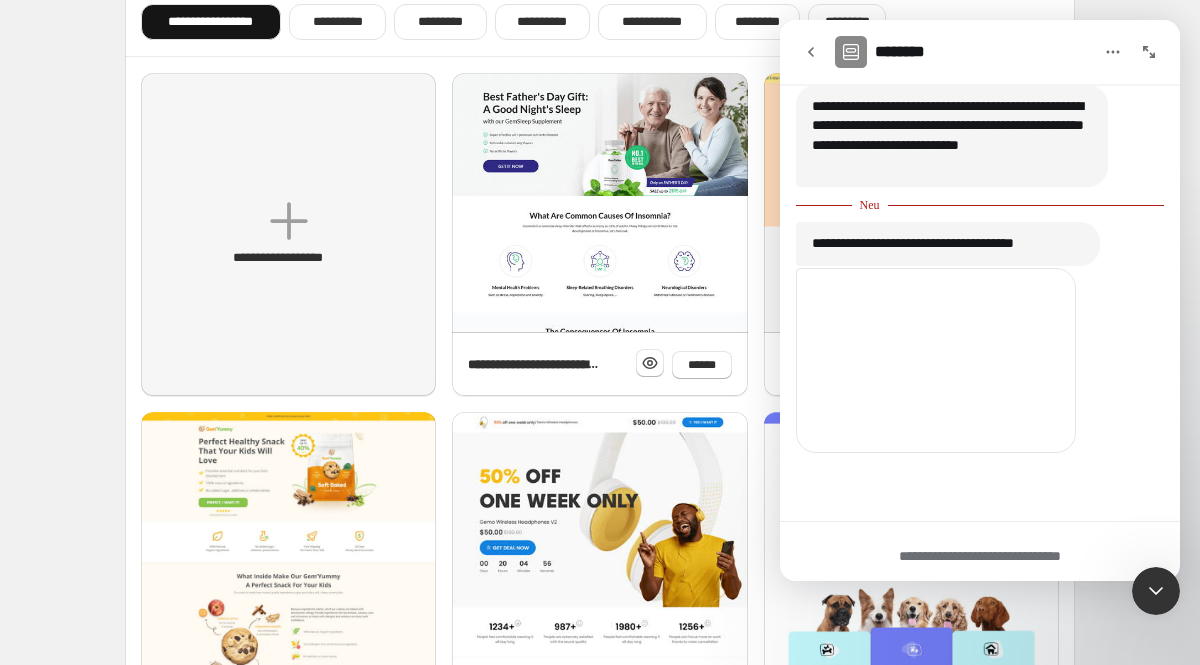 scroll, scrollTop: 2558, scrollLeft: 0, axis: vertical 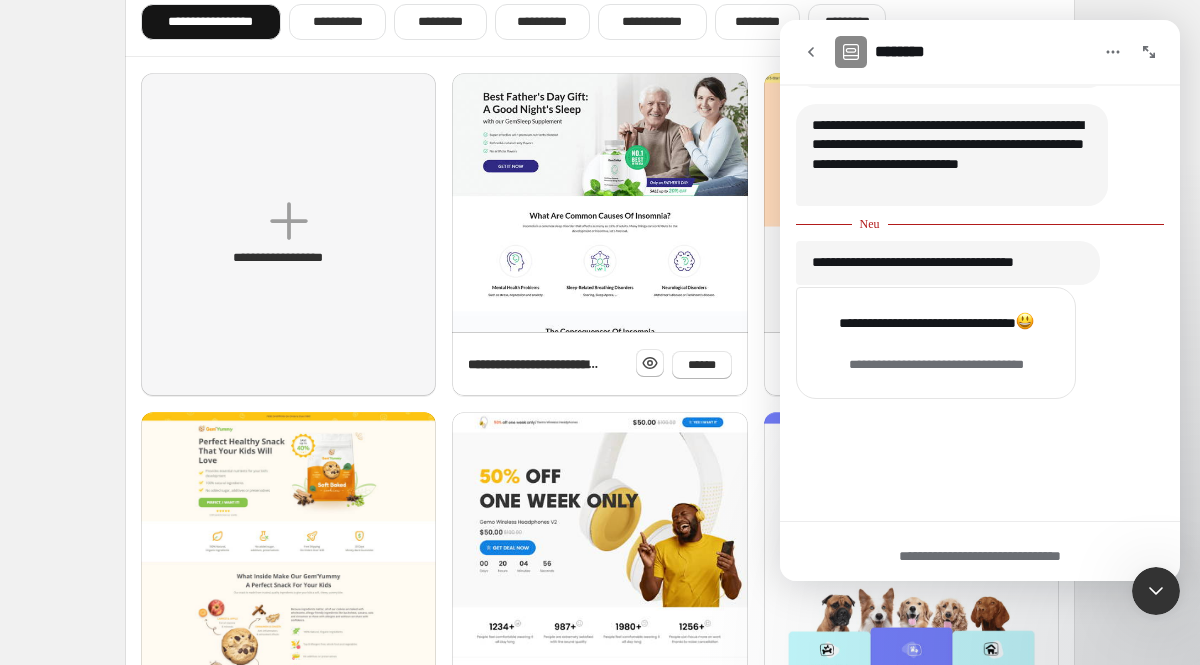 click 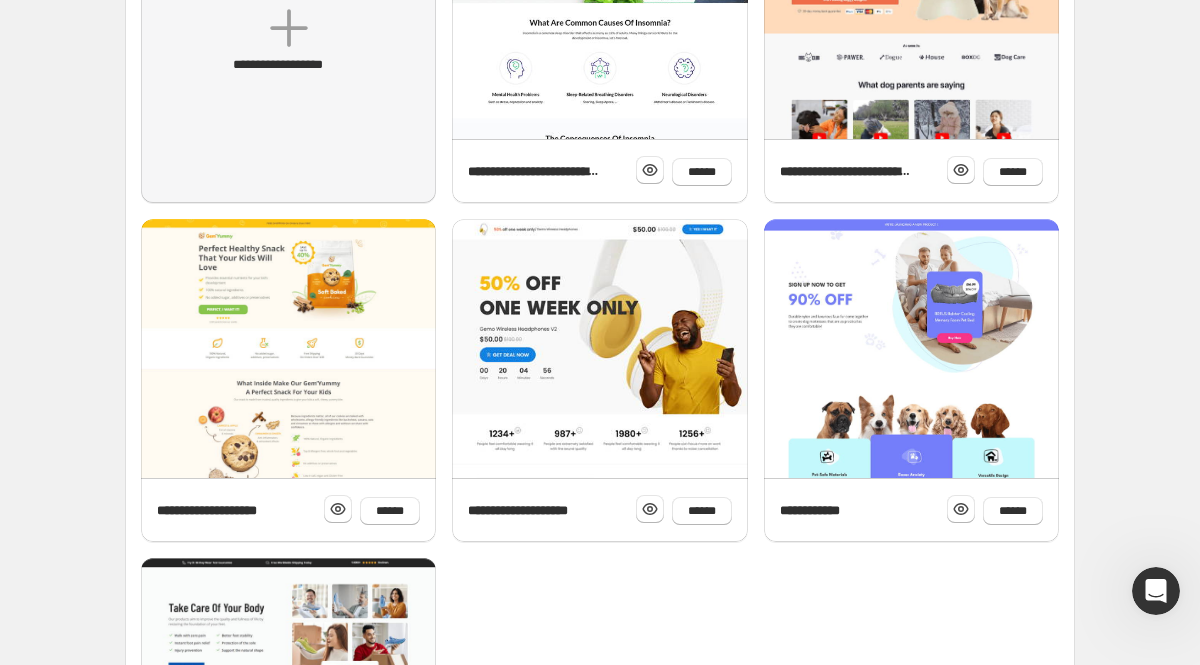 scroll, scrollTop: 413, scrollLeft: 0, axis: vertical 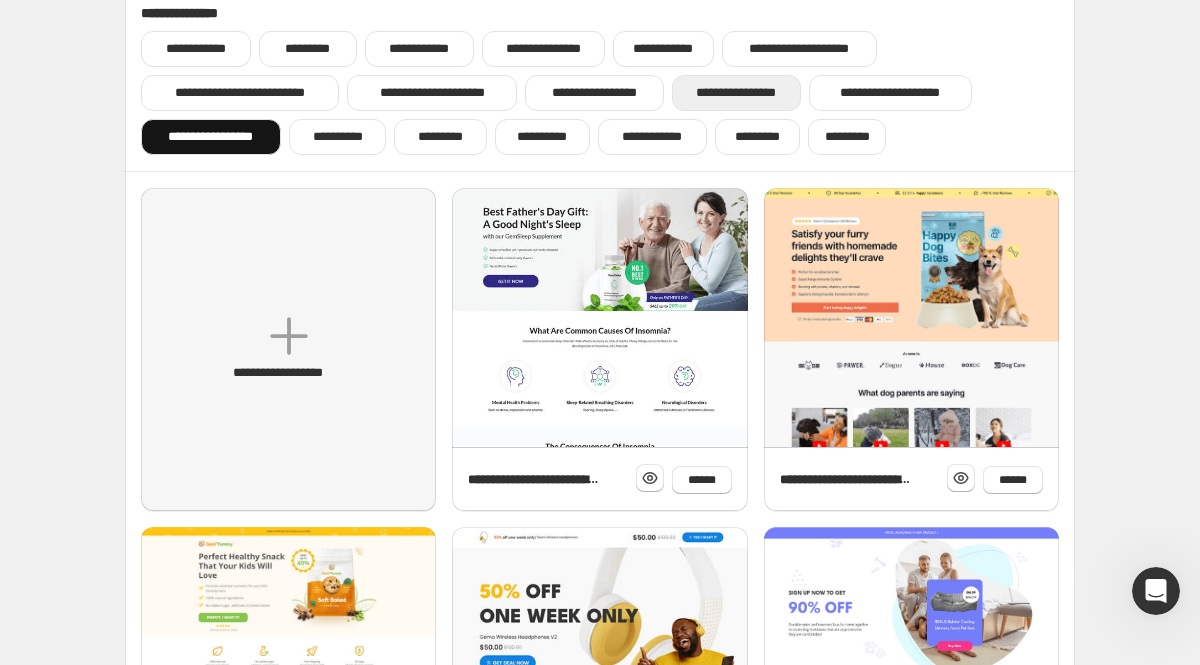 click on "**********" at bounding box center [736, 93] 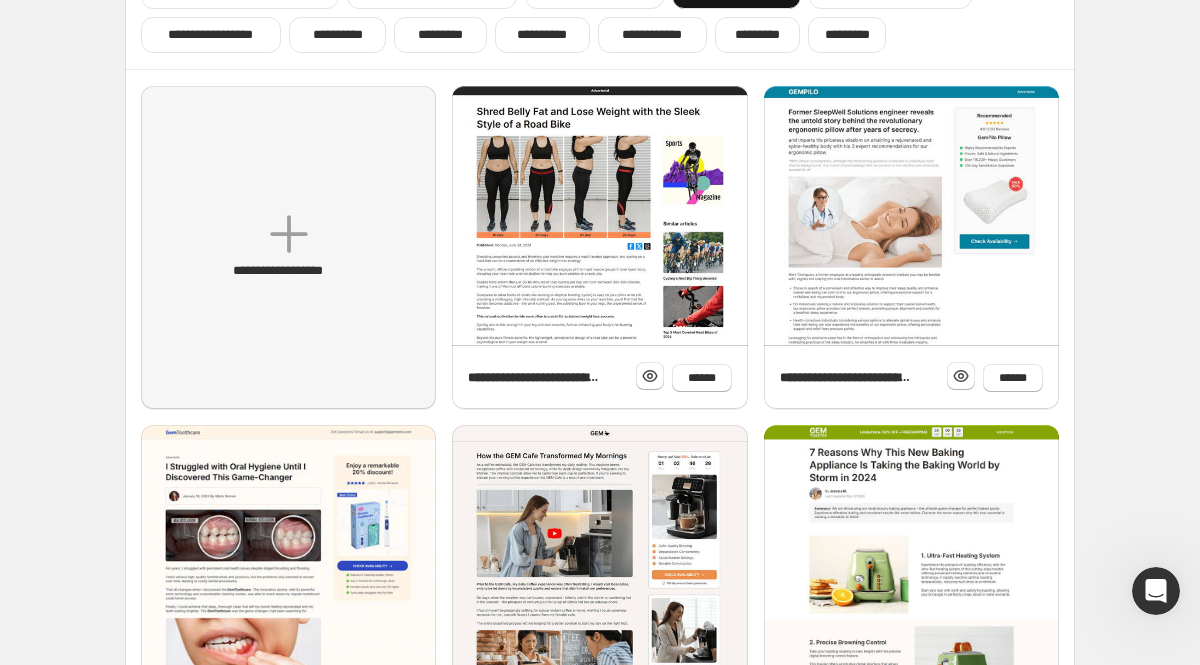 scroll, scrollTop: 194, scrollLeft: 0, axis: vertical 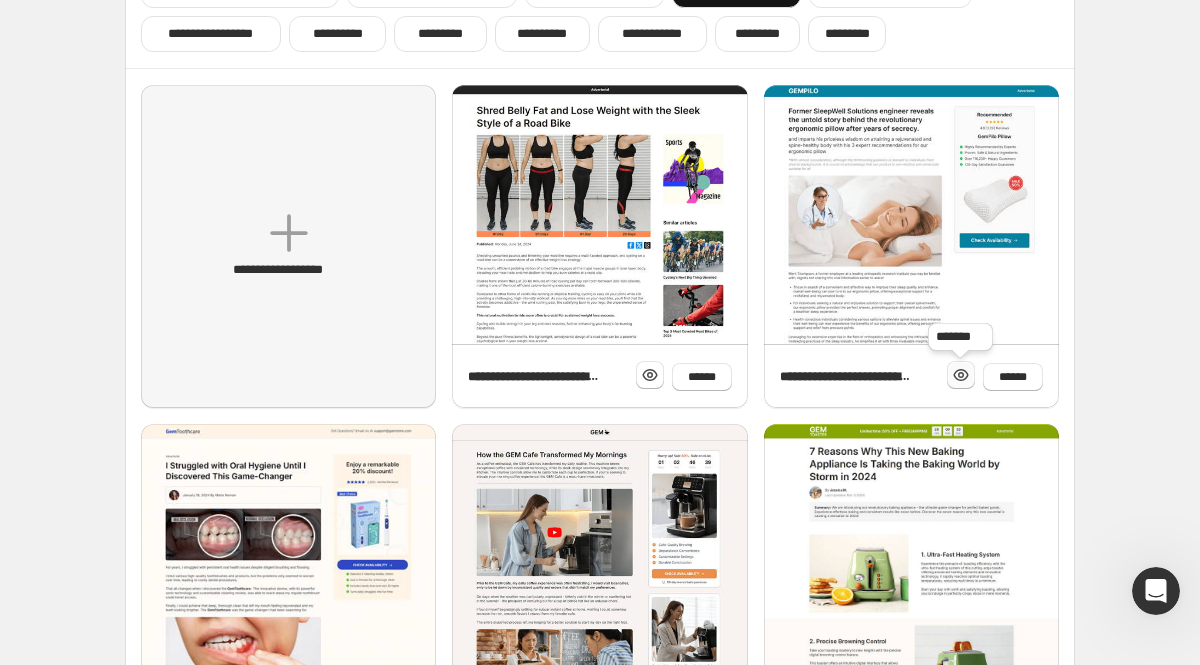 click 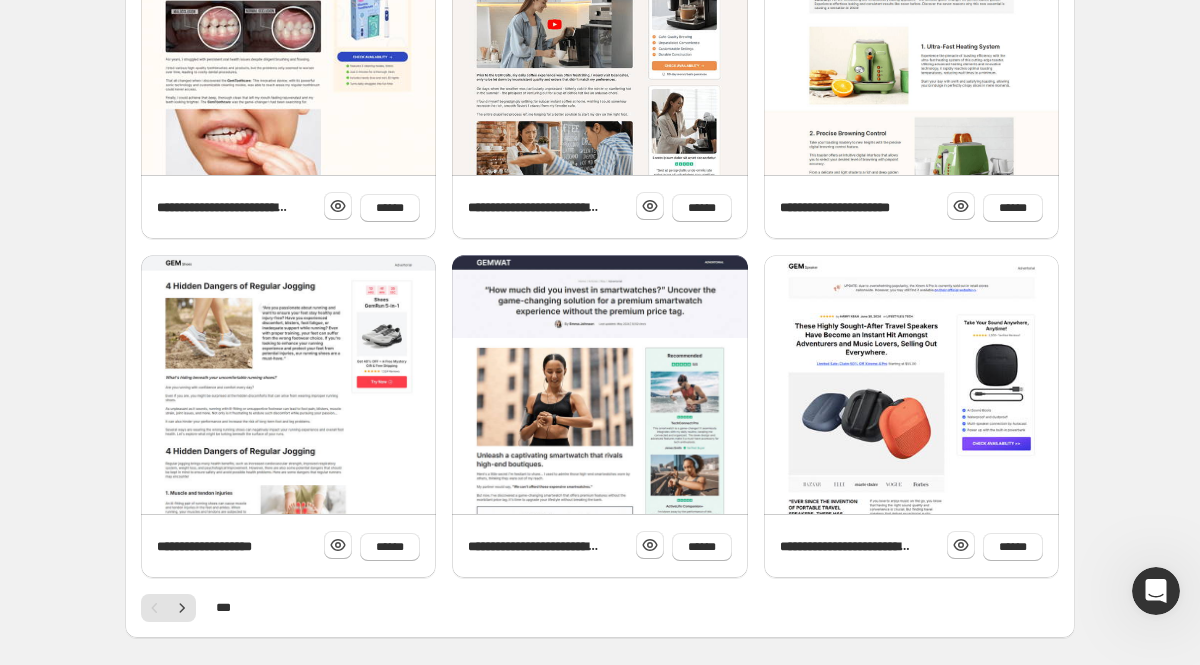 scroll, scrollTop: 775, scrollLeft: 0, axis: vertical 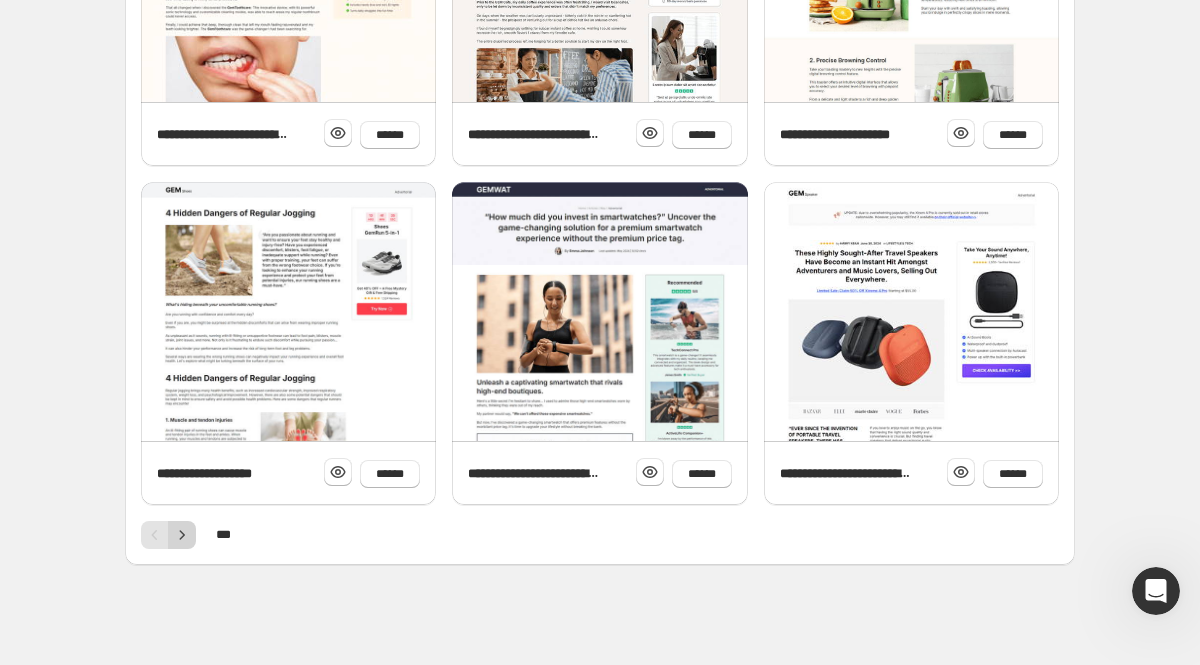 click 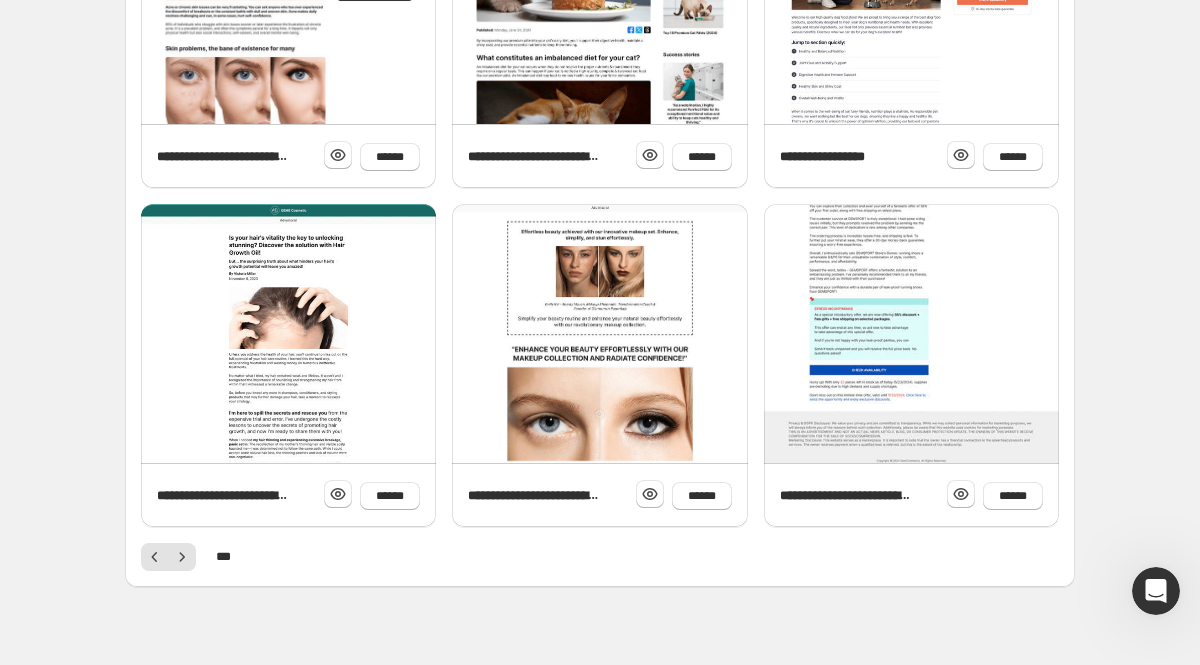 scroll, scrollTop: 751, scrollLeft: 0, axis: vertical 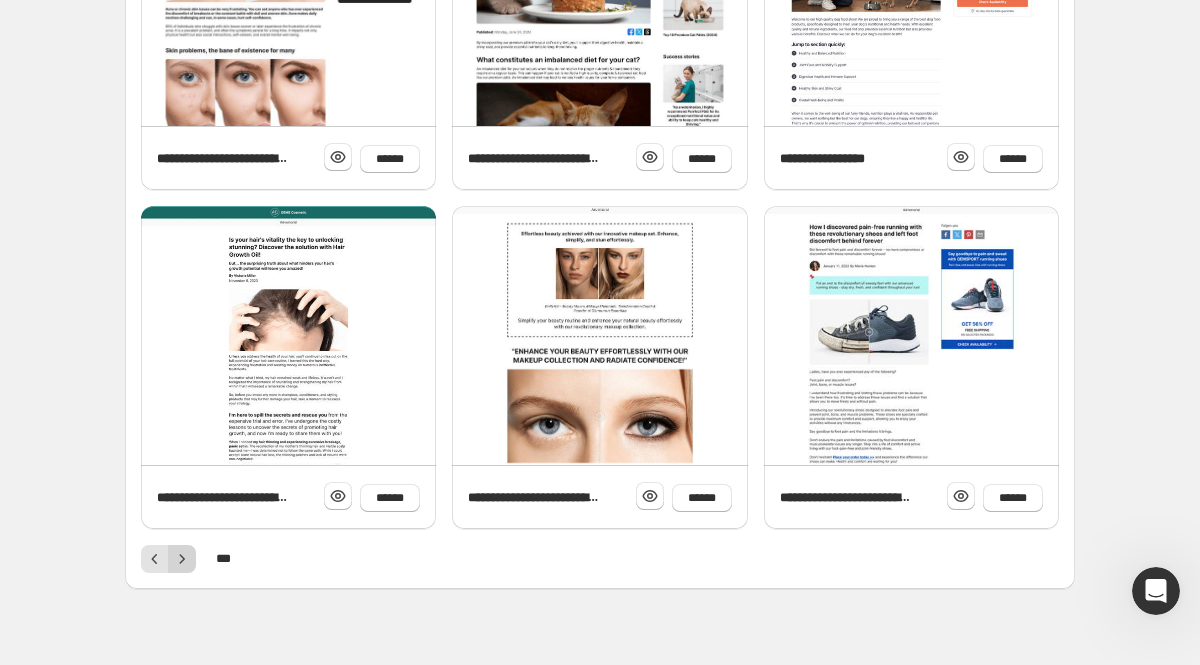 click 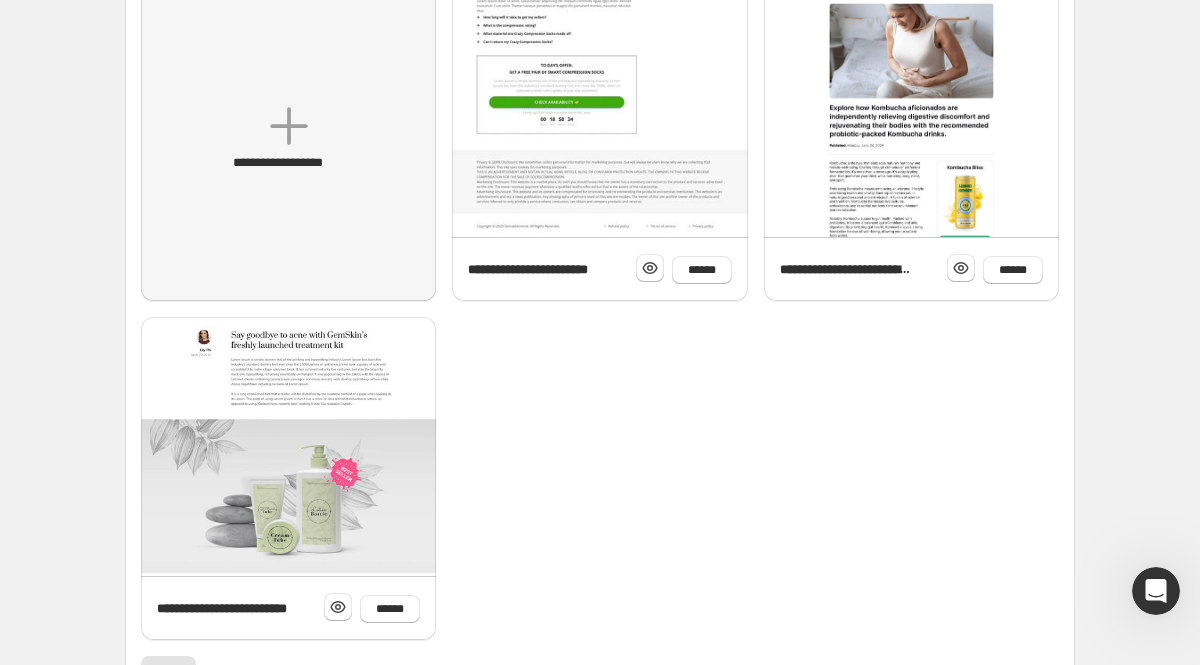 scroll, scrollTop: 302, scrollLeft: 0, axis: vertical 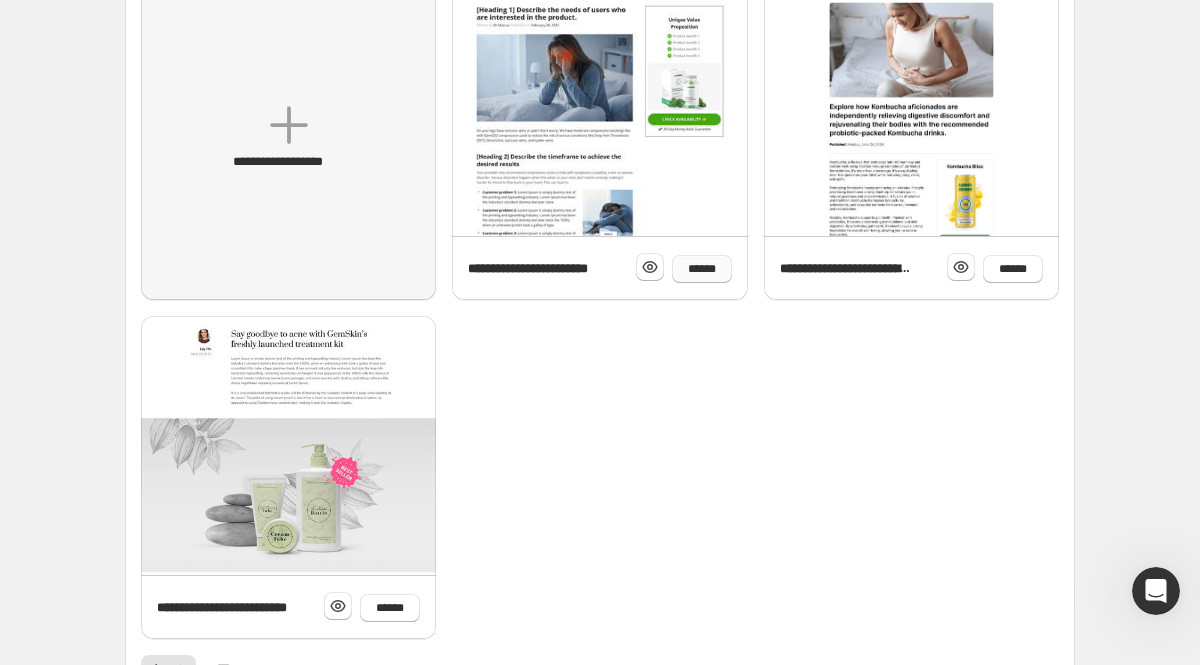 click on "******" at bounding box center (702, 269) 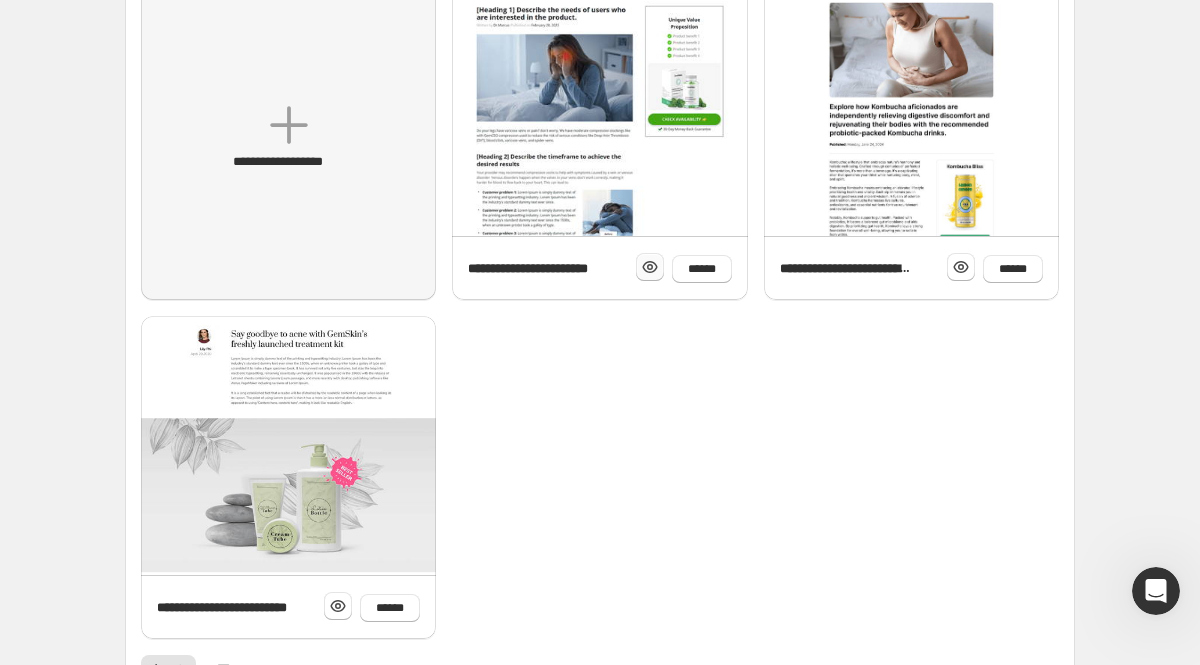 click 